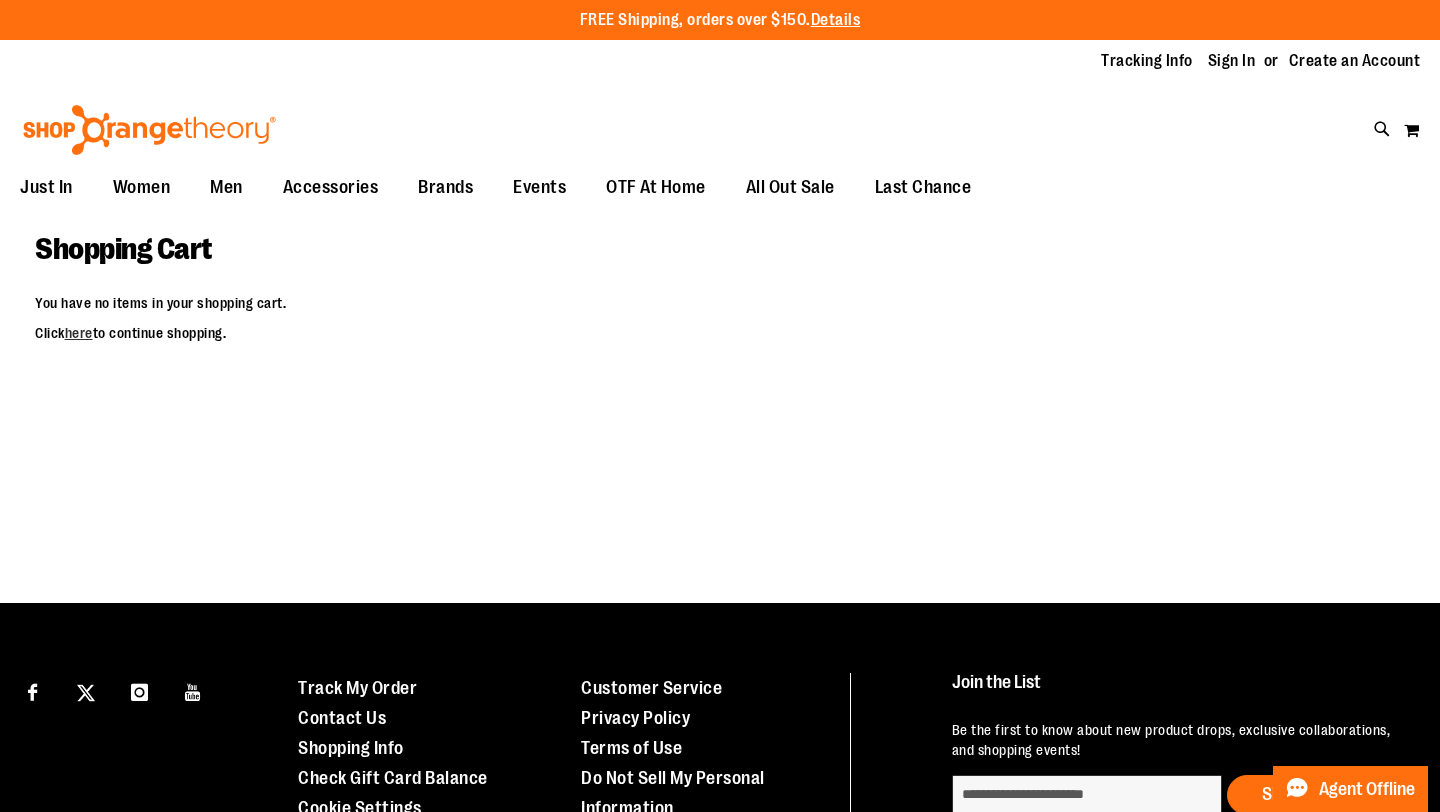 scroll, scrollTop: 0, scrollLeft: 0, axis: both 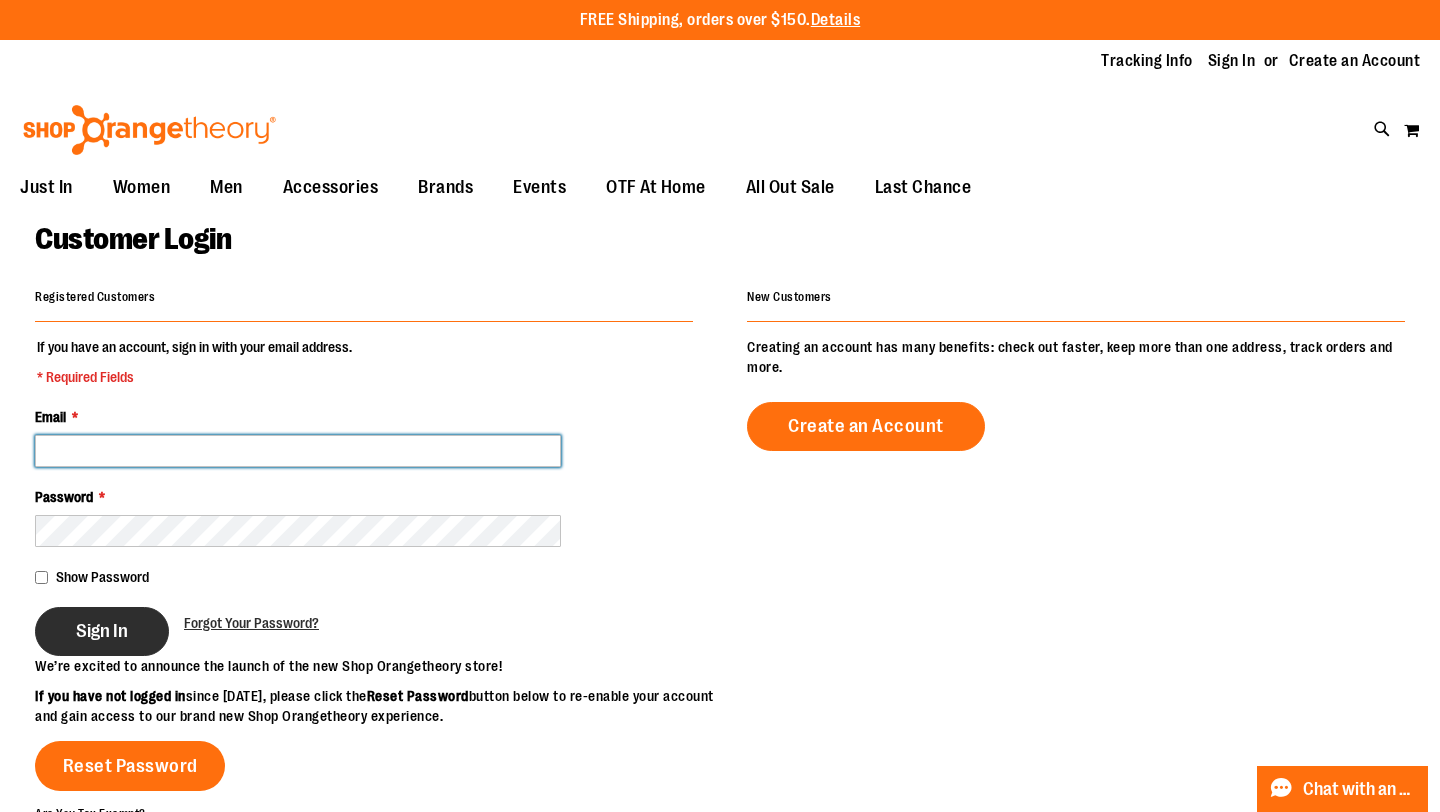 type on "**********" 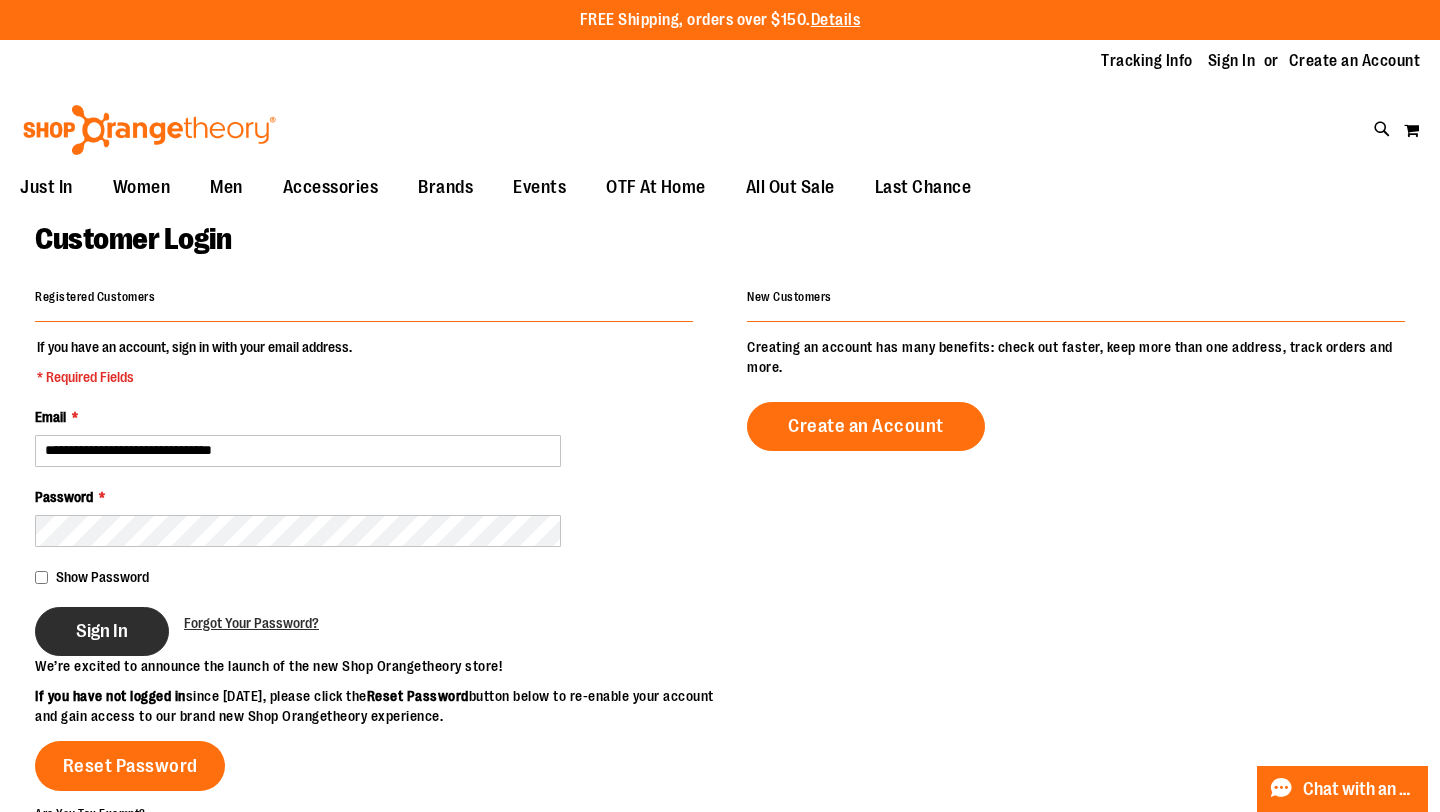 type on "**********" 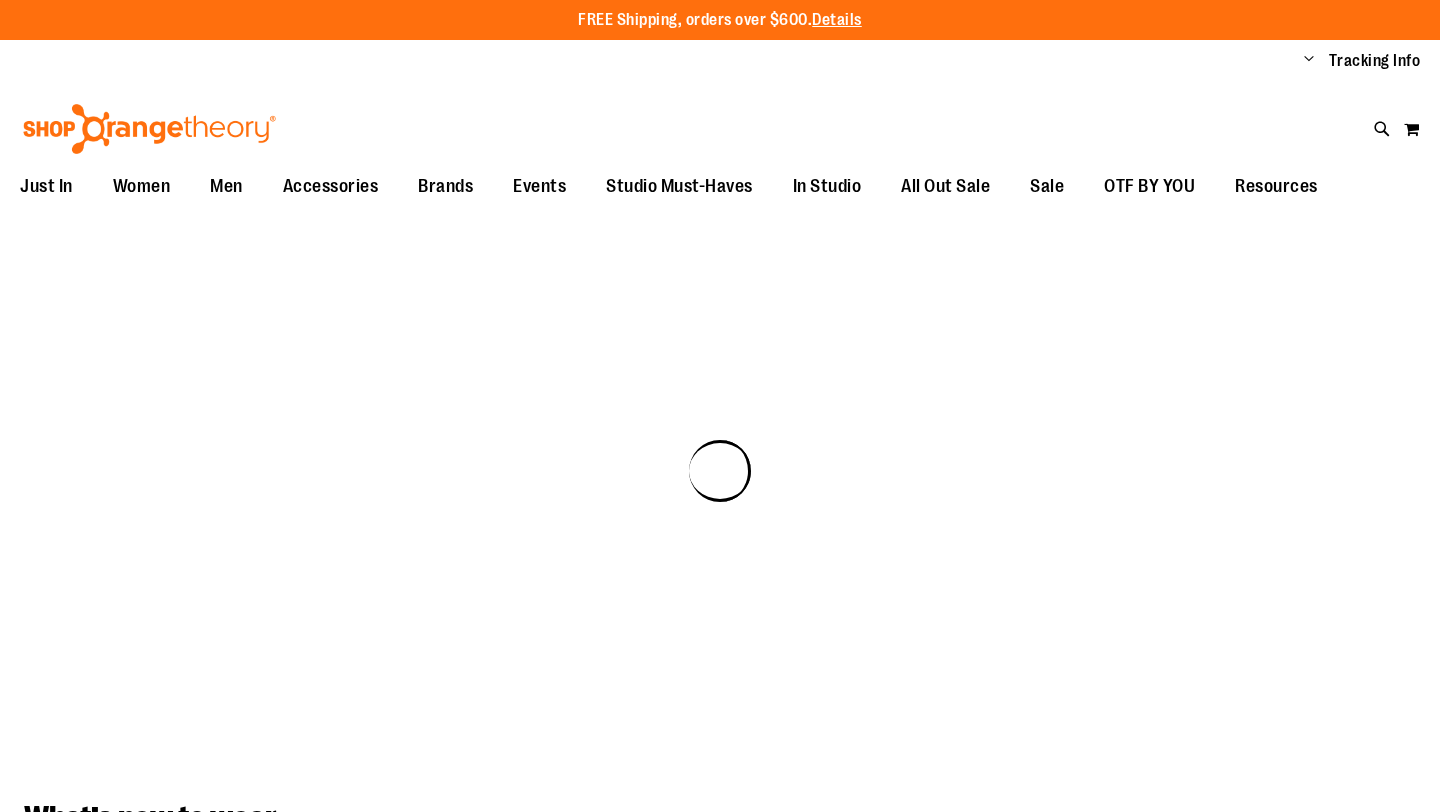 scroll, scrollTop: 0, scrollLeft: 0, axis: both 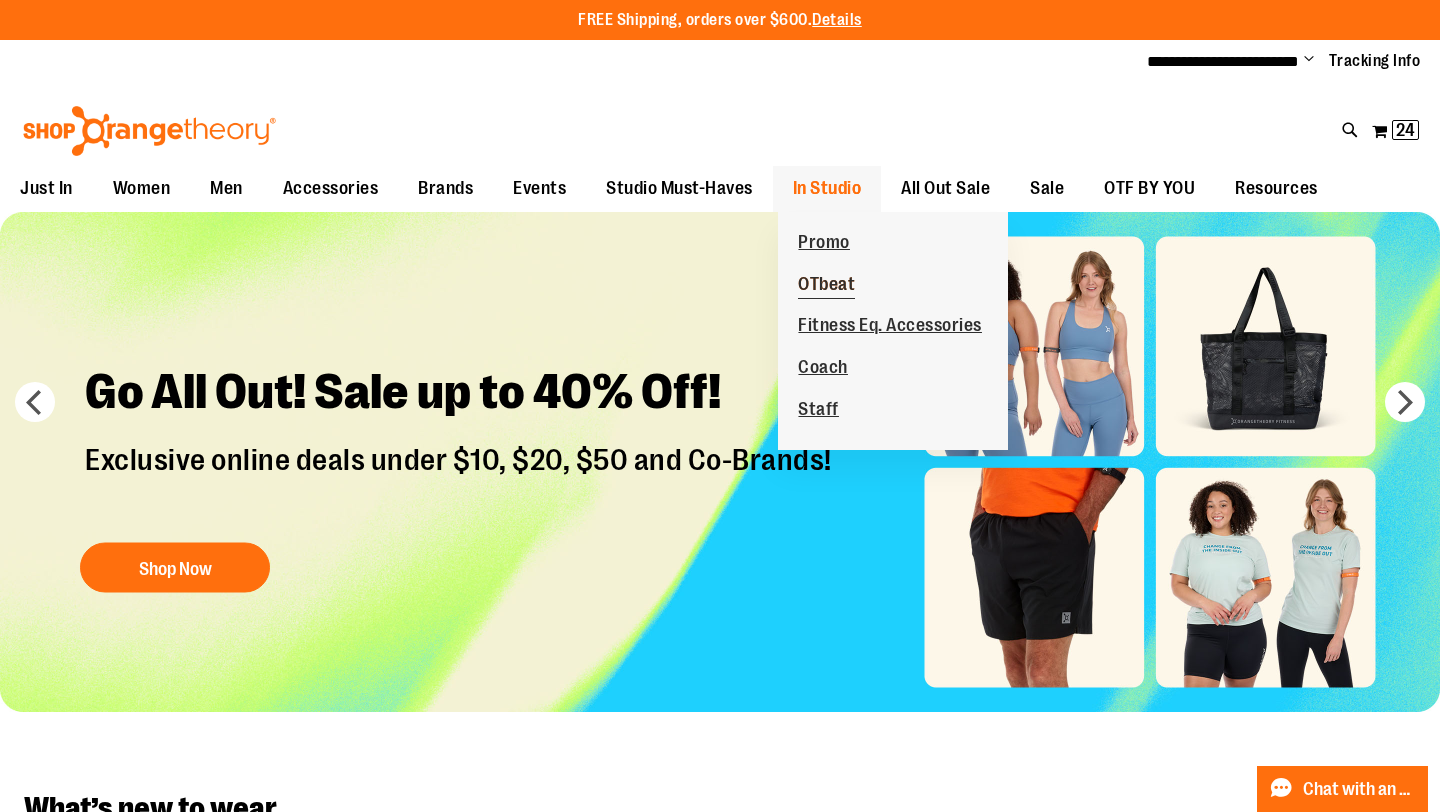 type on "**********" 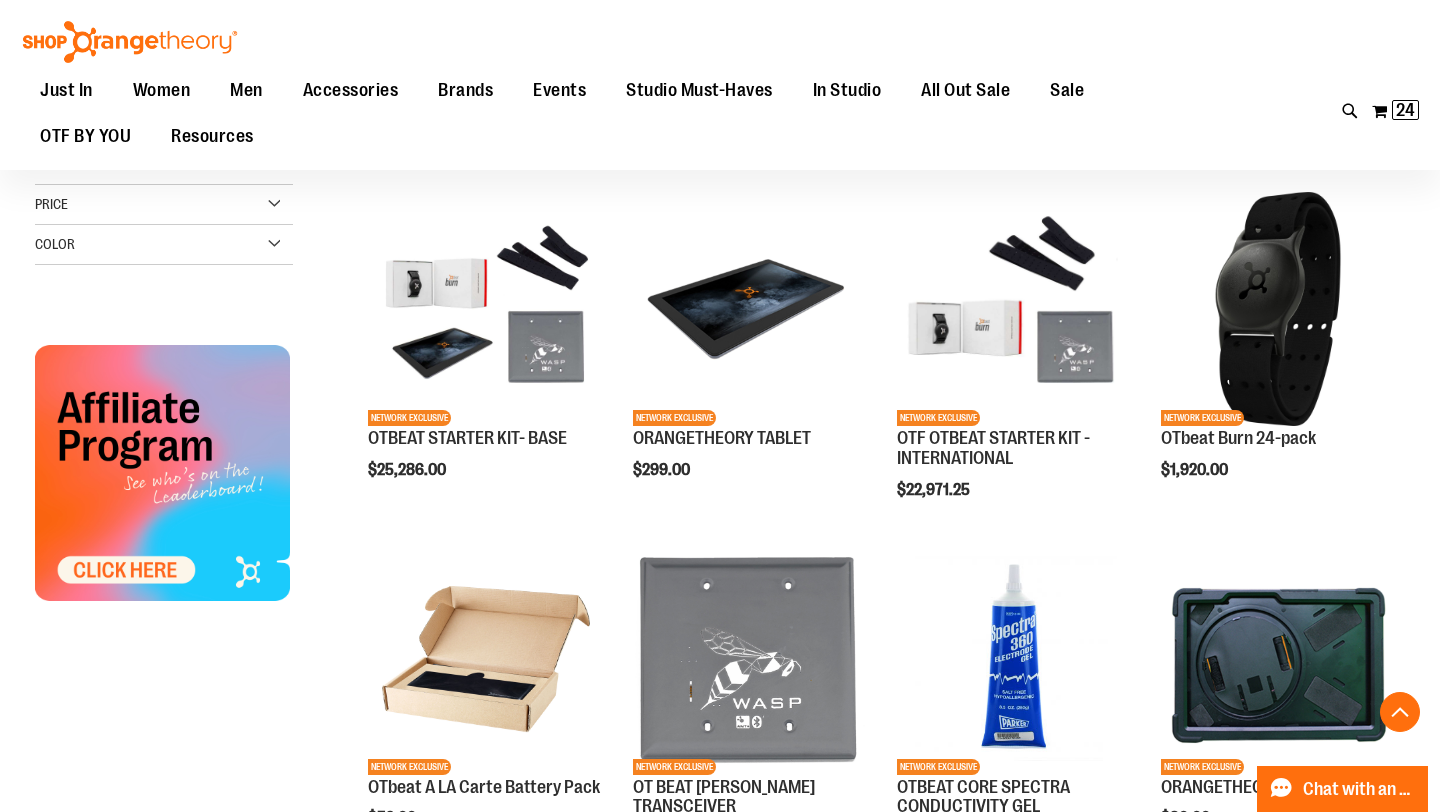 scroll, scrollTop: 527, scrollLeft: 0, axis: vertical 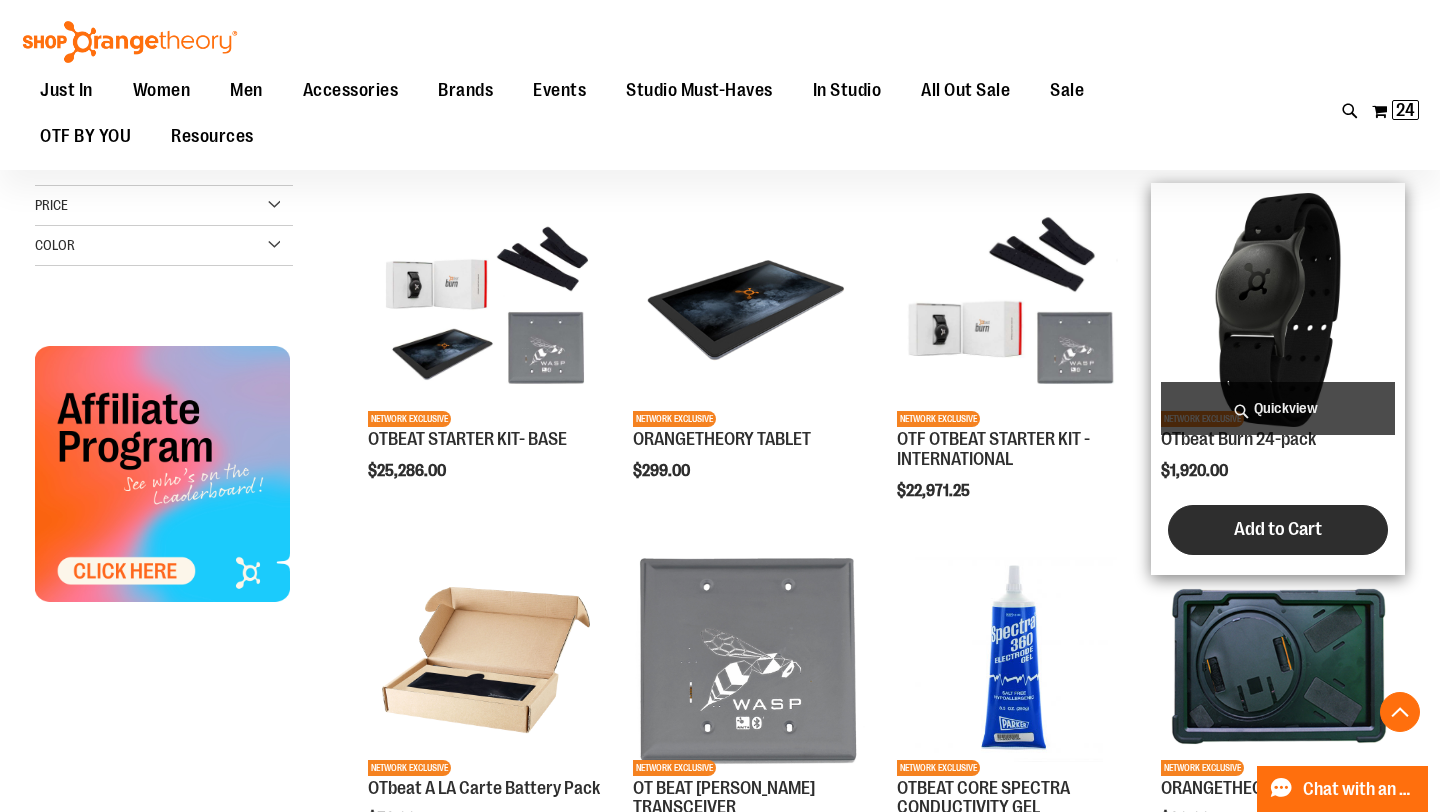 type on "**********" 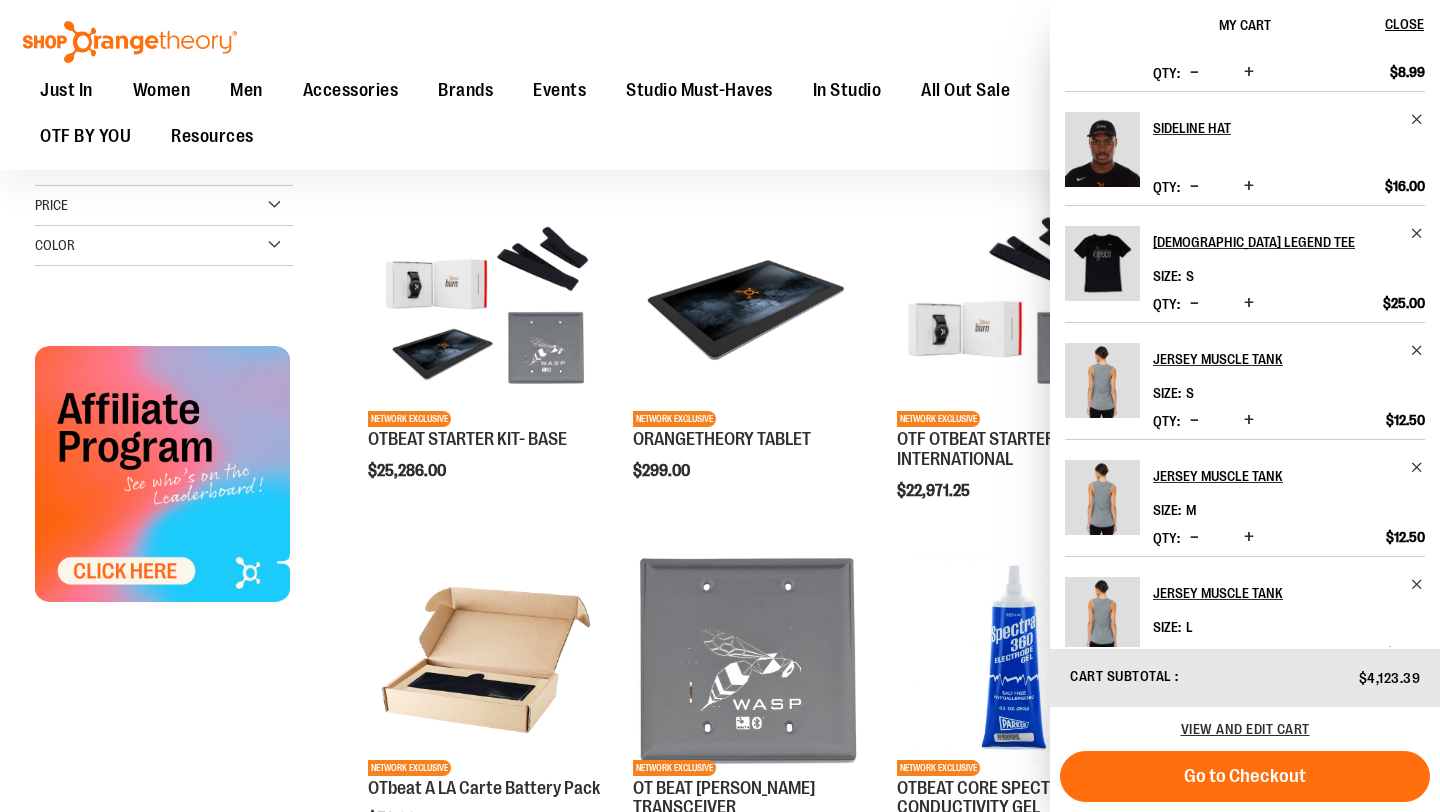 scroll, scrollTop: 486, scrollLeft: 0, axis: vertical 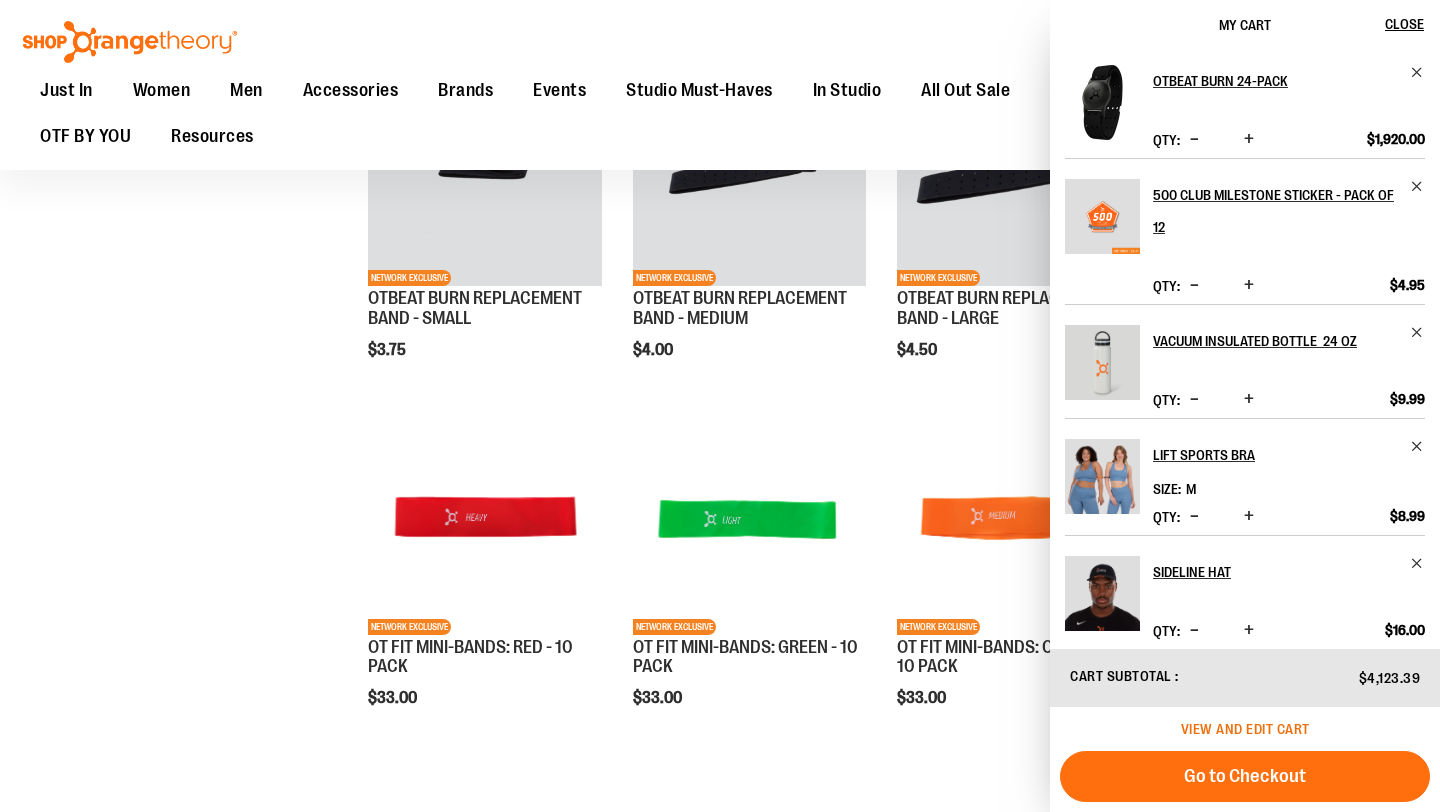 click on "View and edit cart" at bounding box center [1245, 729] 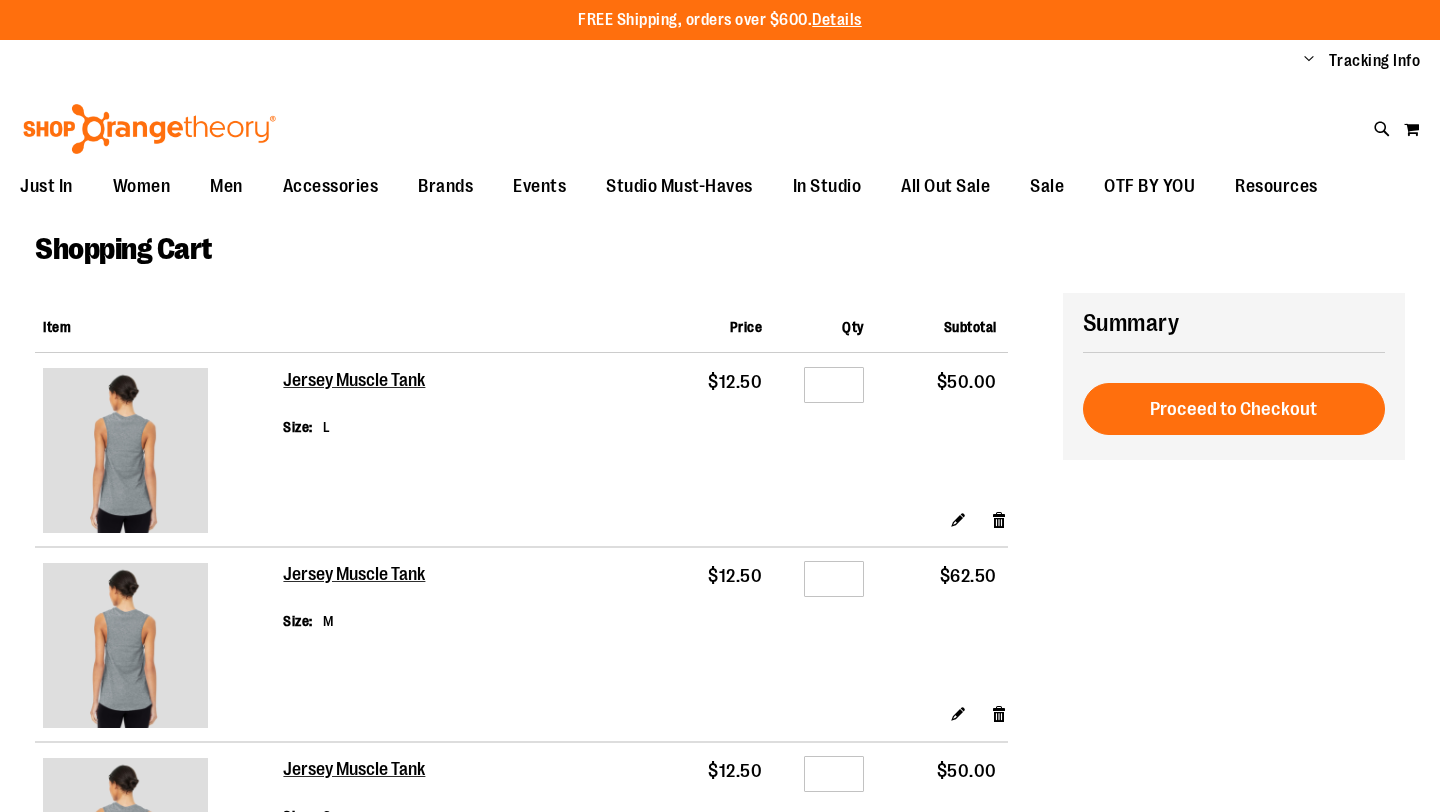 scroll, scrollTop: 0, scrollLeft: 0, axis: both 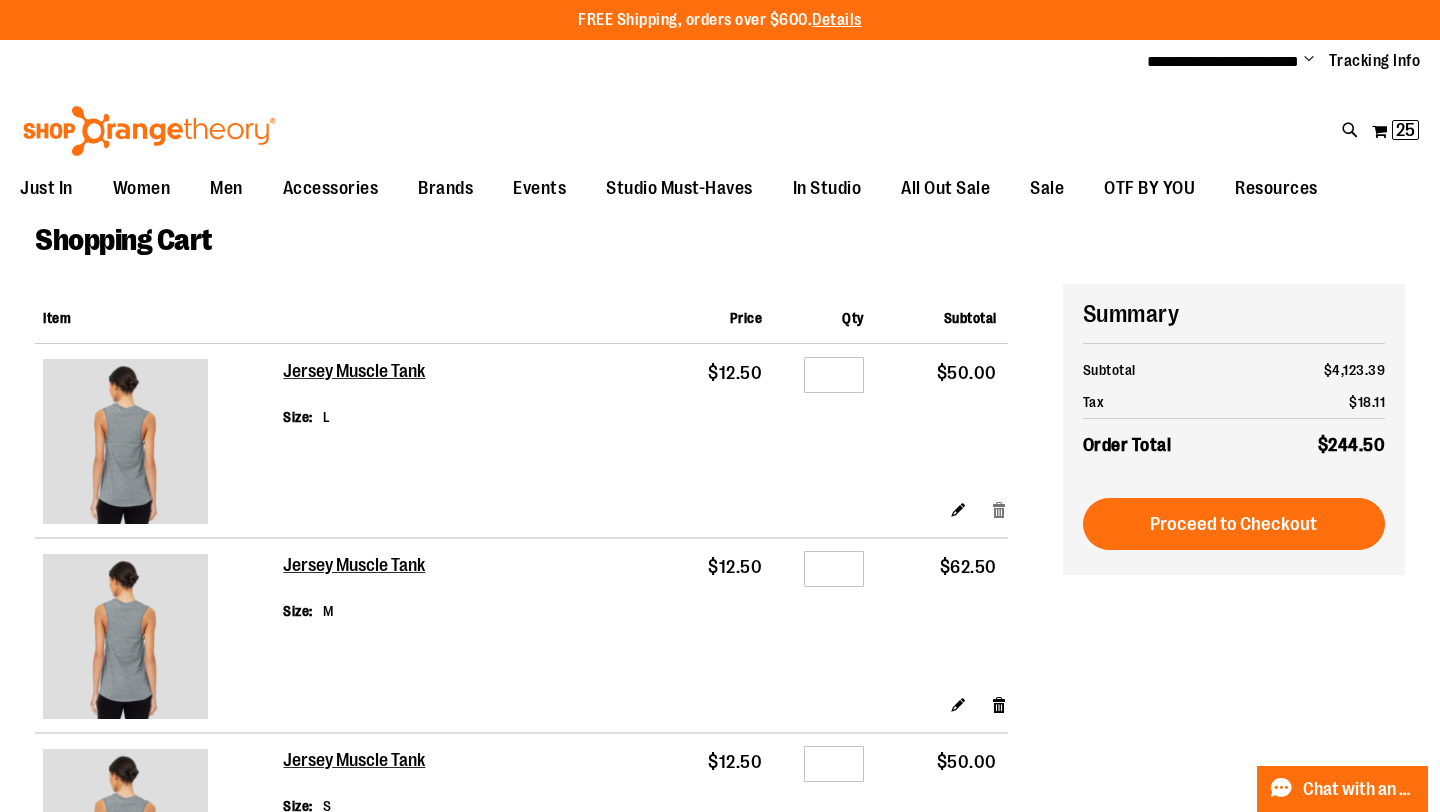 type on "**********" 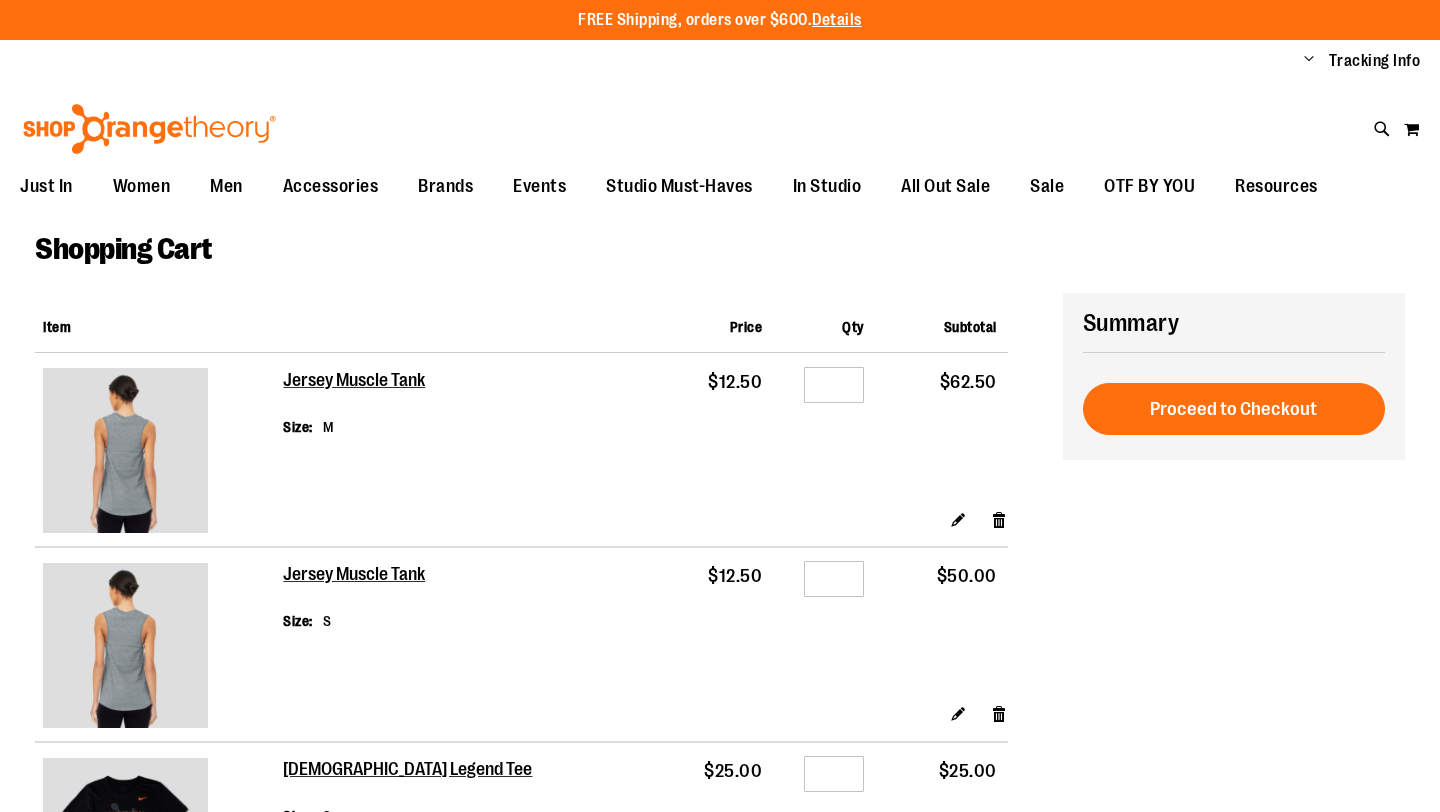 scroll, scrollTop: 0, scrollLeft: 0, axis: both 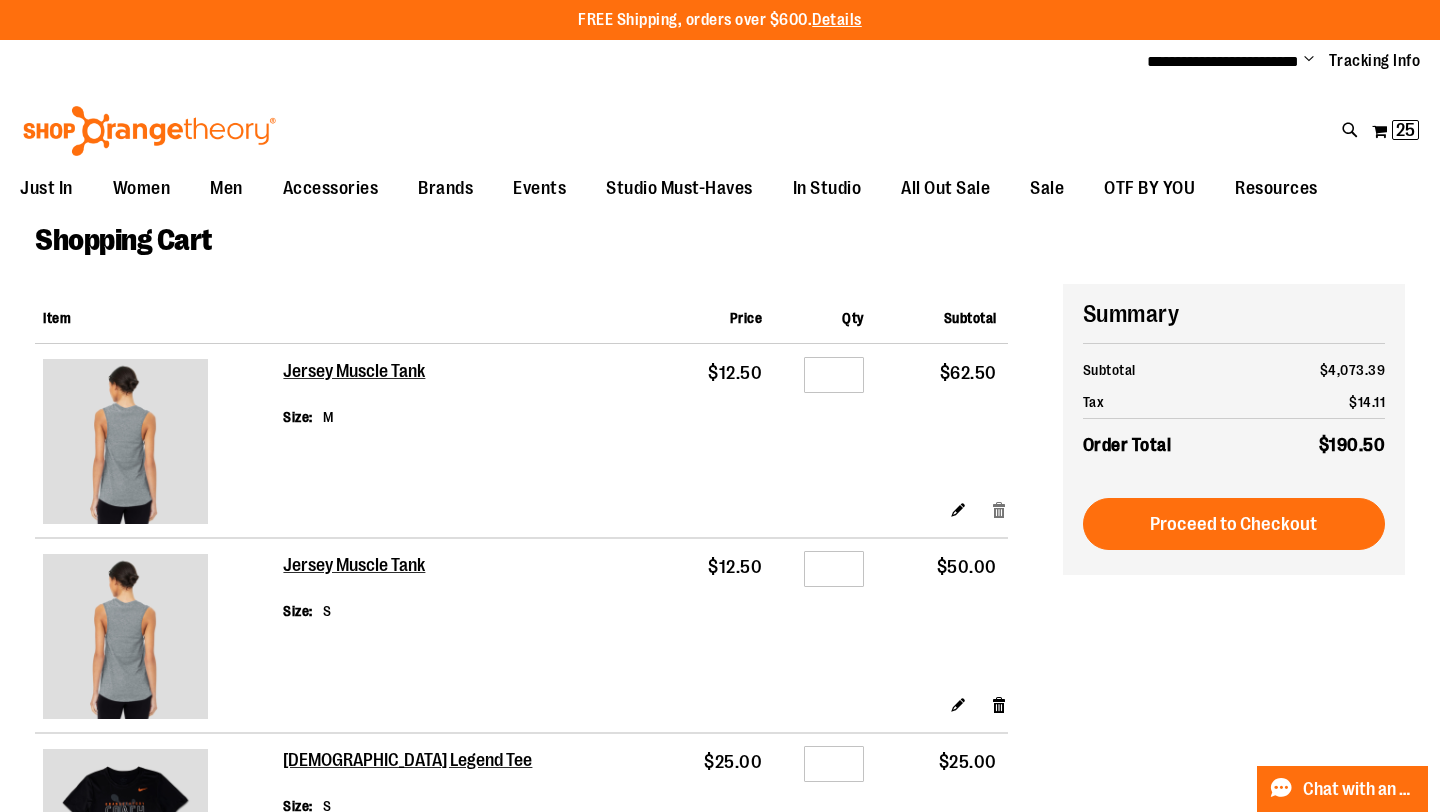 type on "**********" 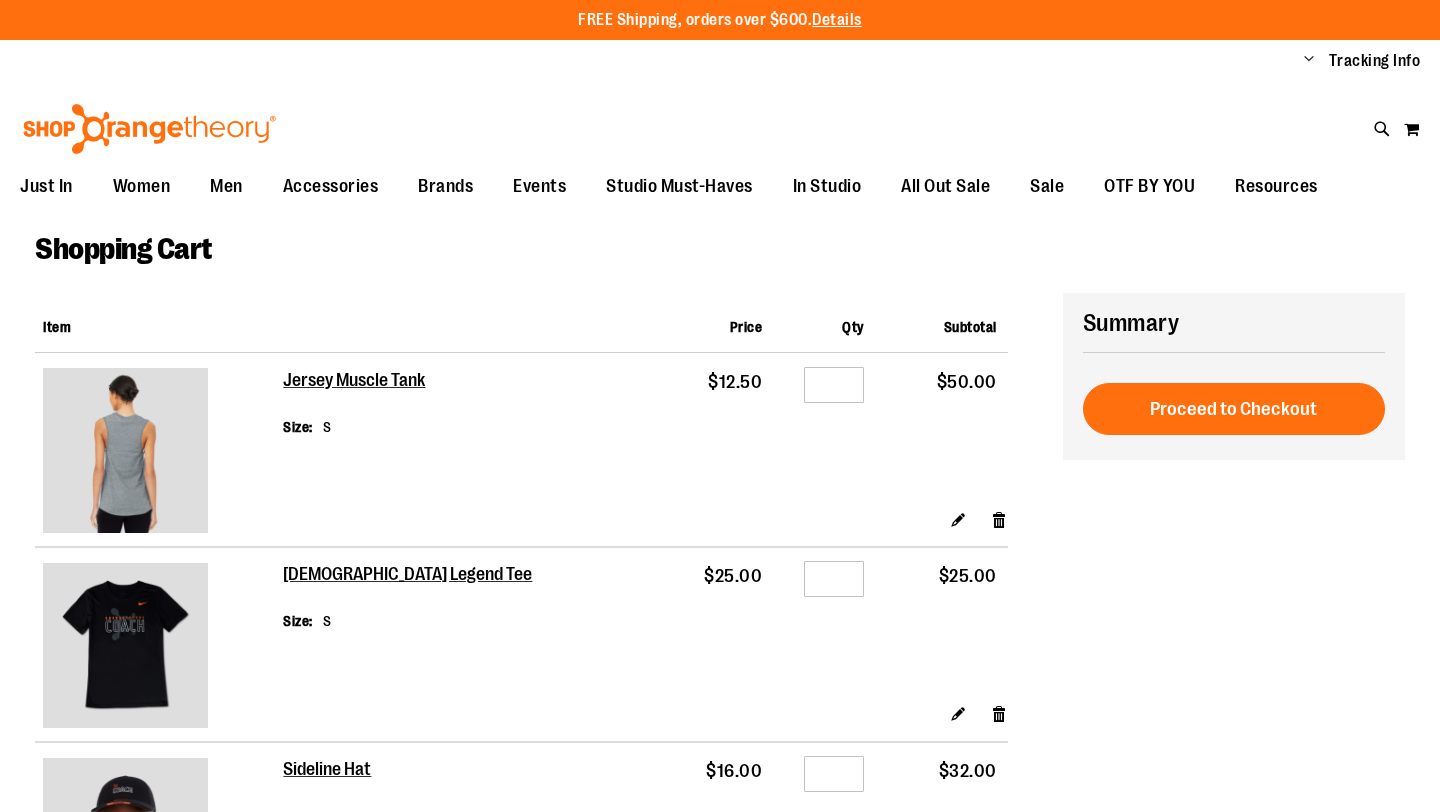 scroll, scrollTop: 0, scrollLeft: 0, axis: both 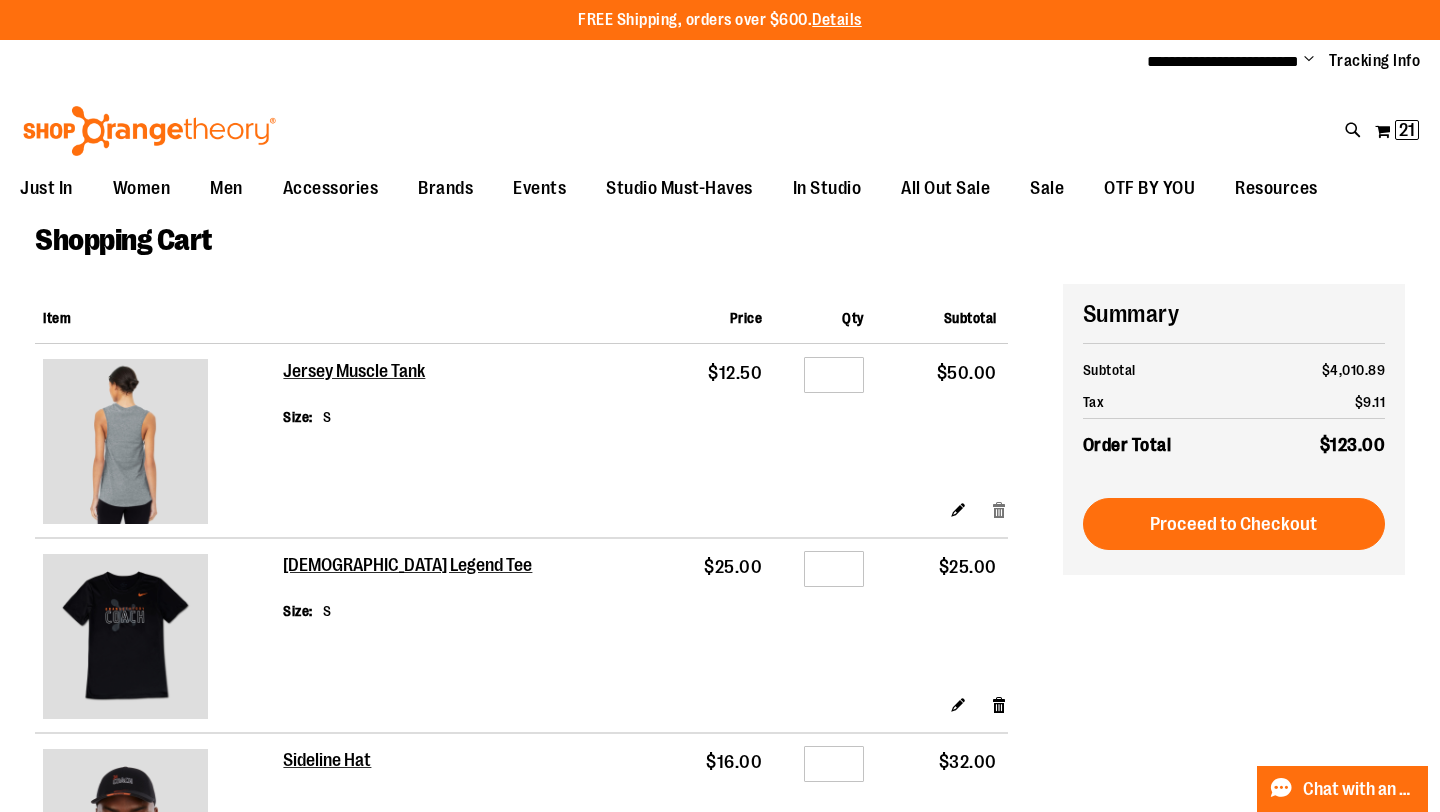 type on "**********" 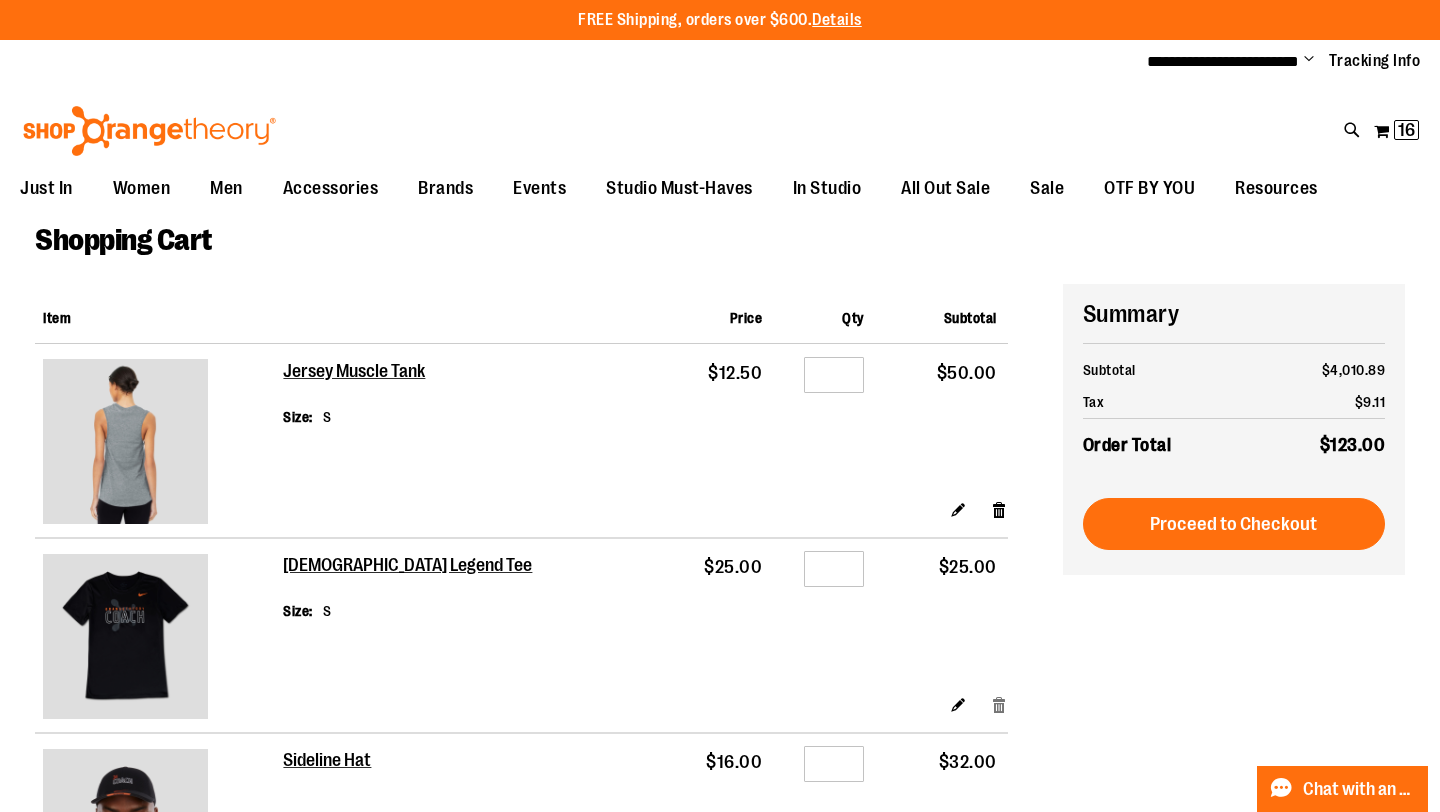 click on "Remove item" at bounding box center [999, 704] 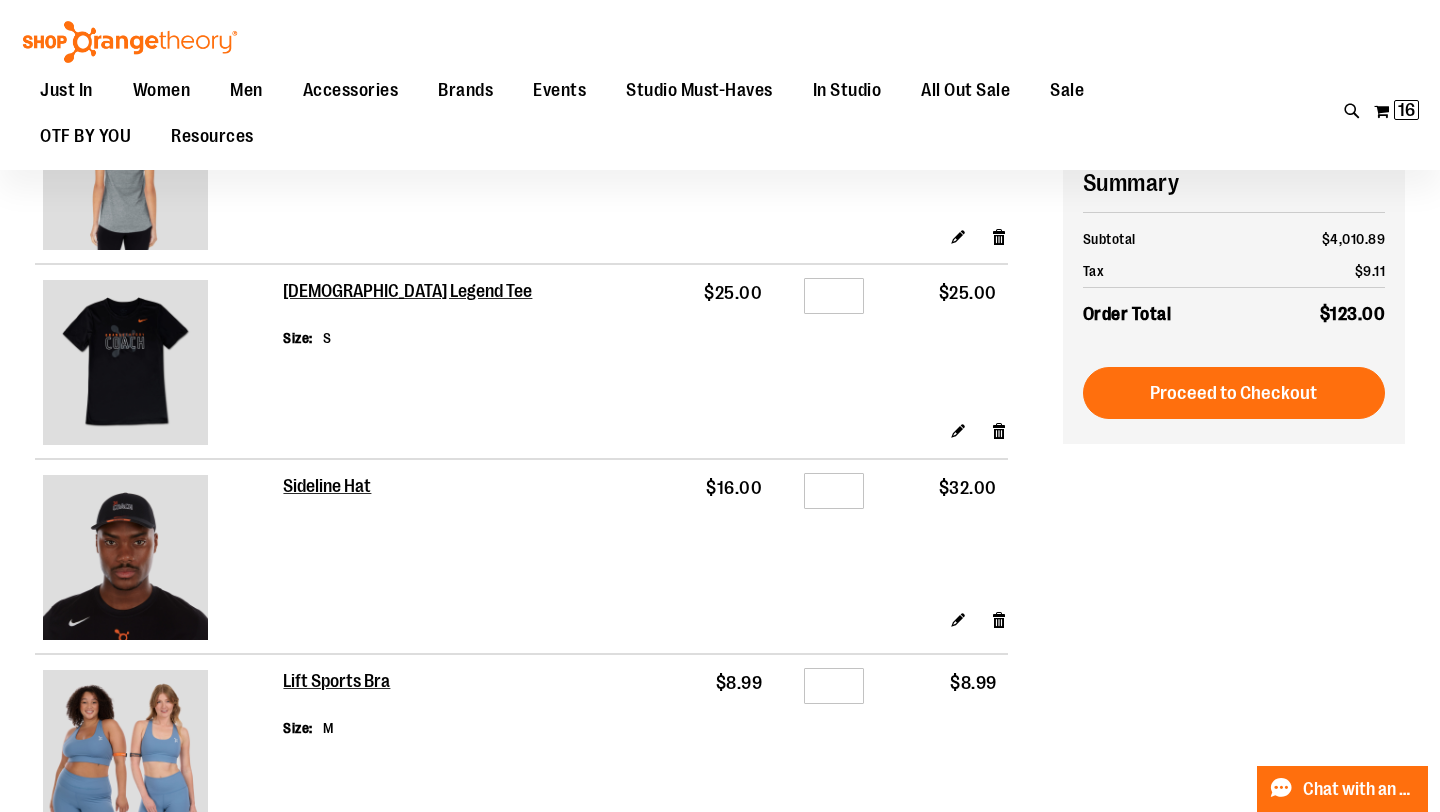 scroll, scrollTop: 274, scrollLeft: 0, axis: vertical 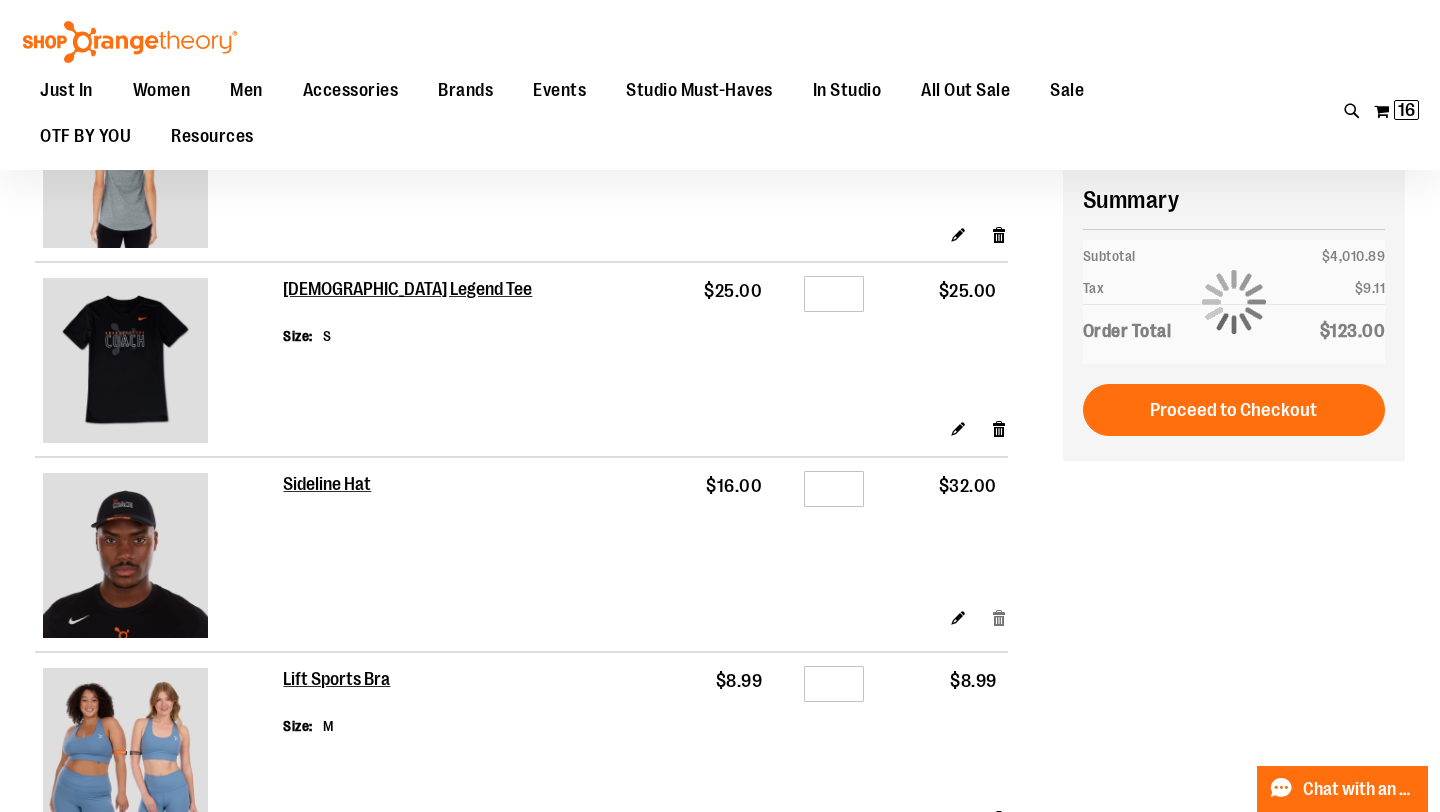 click on "Remove item" at bounding box center (999, 617) 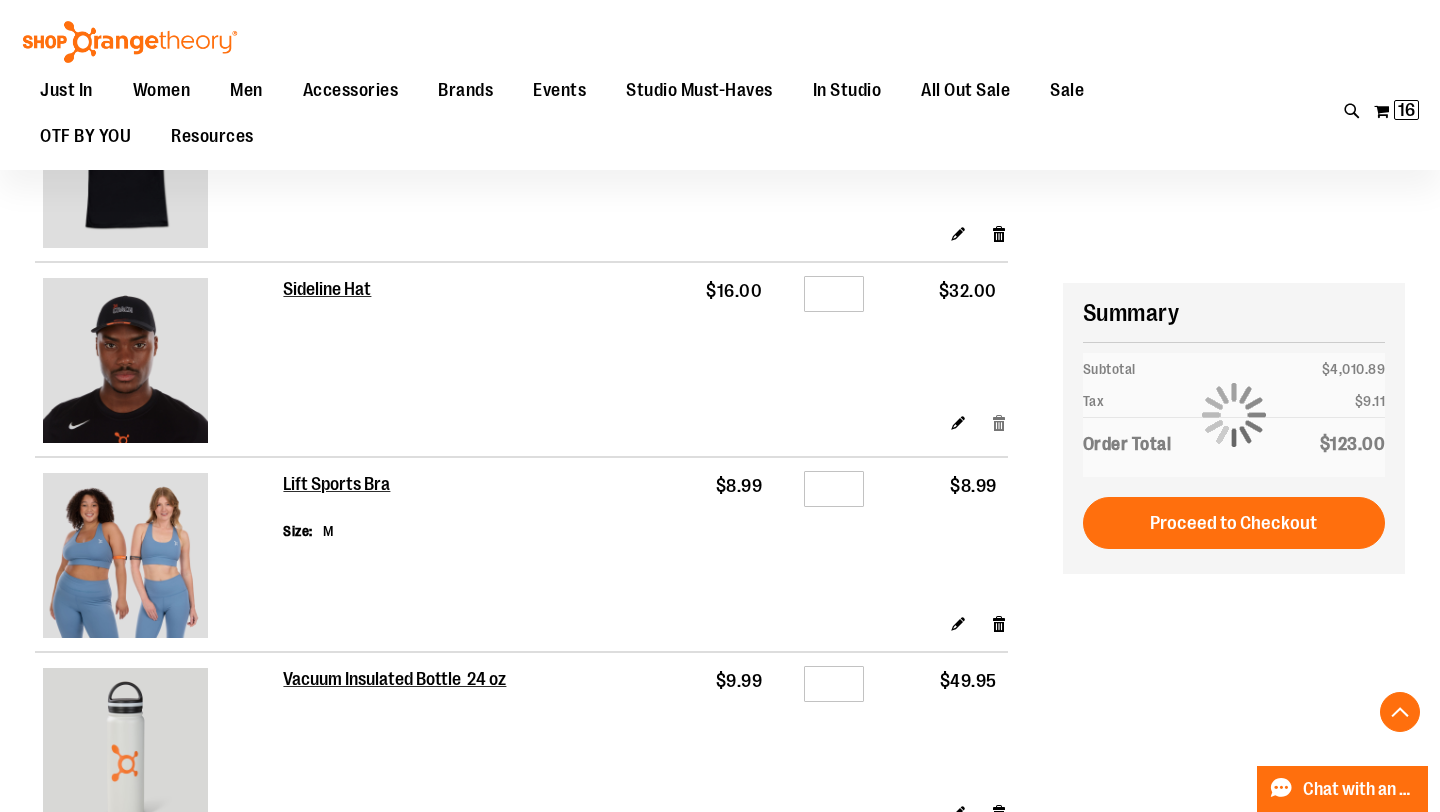 scroll, scrollTop: 634, scrollLeft: 0, axis: vertical 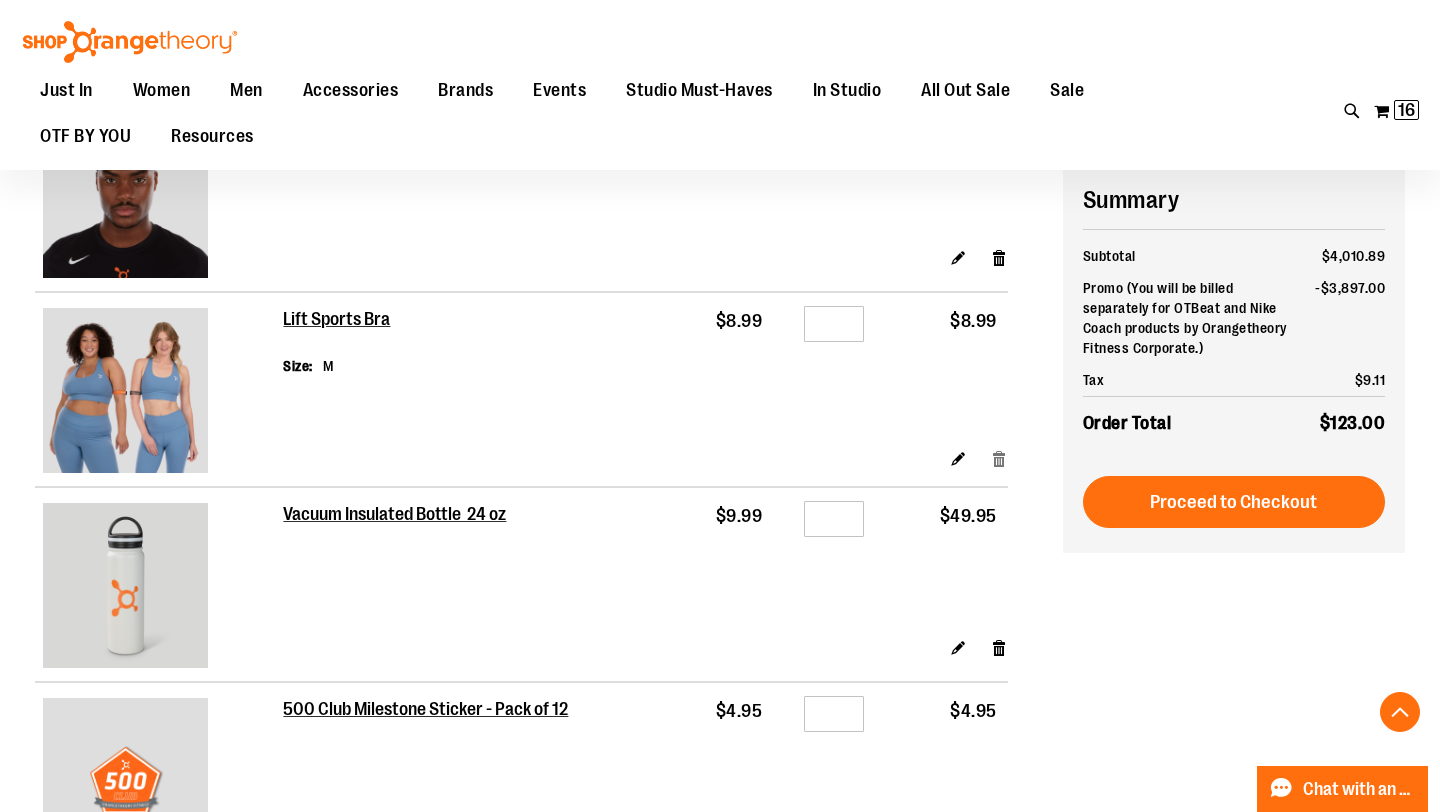 click on "Remove item" at bounding box center [999, 458] 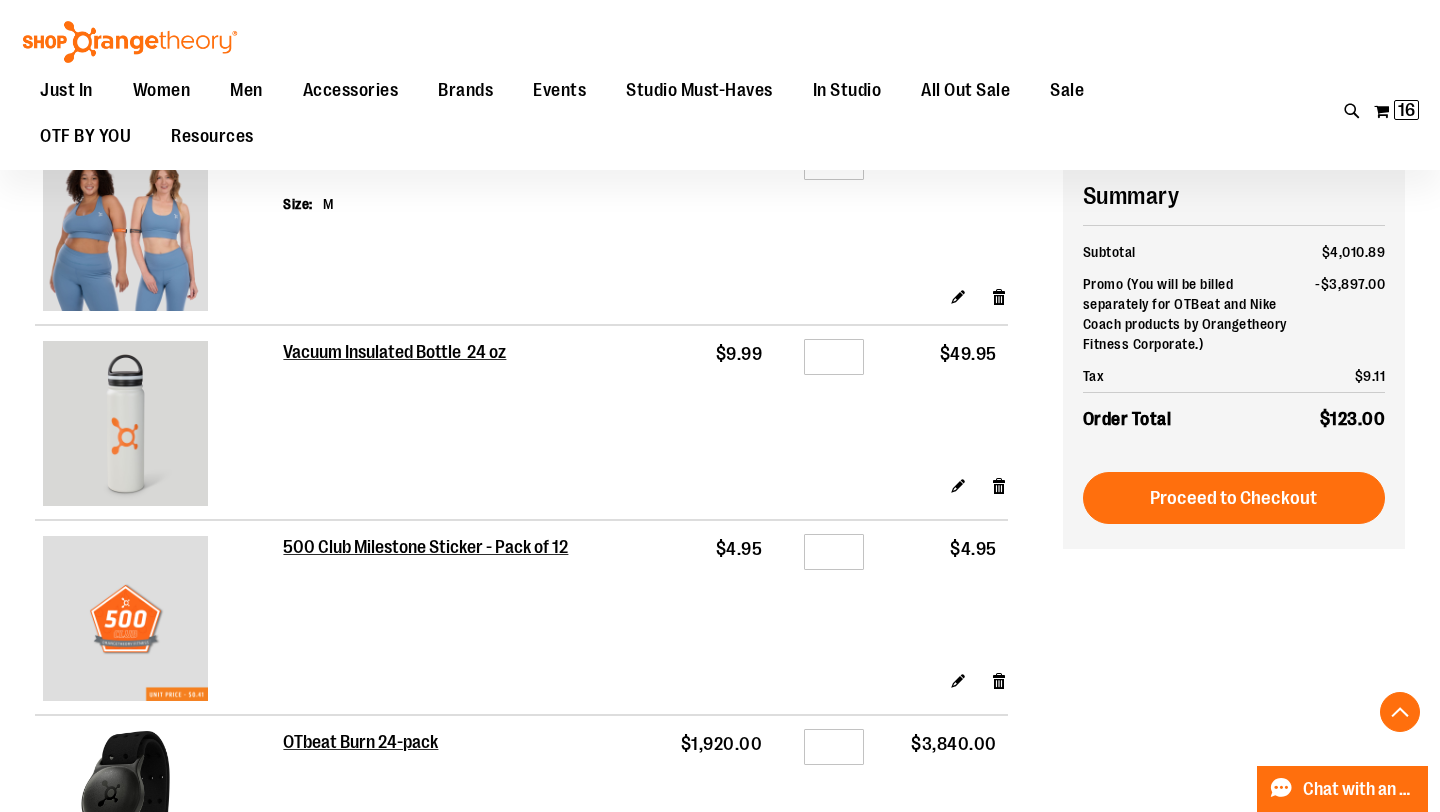 scroll, scrollTop: 800, scrollLeft: 0, axis: vertical 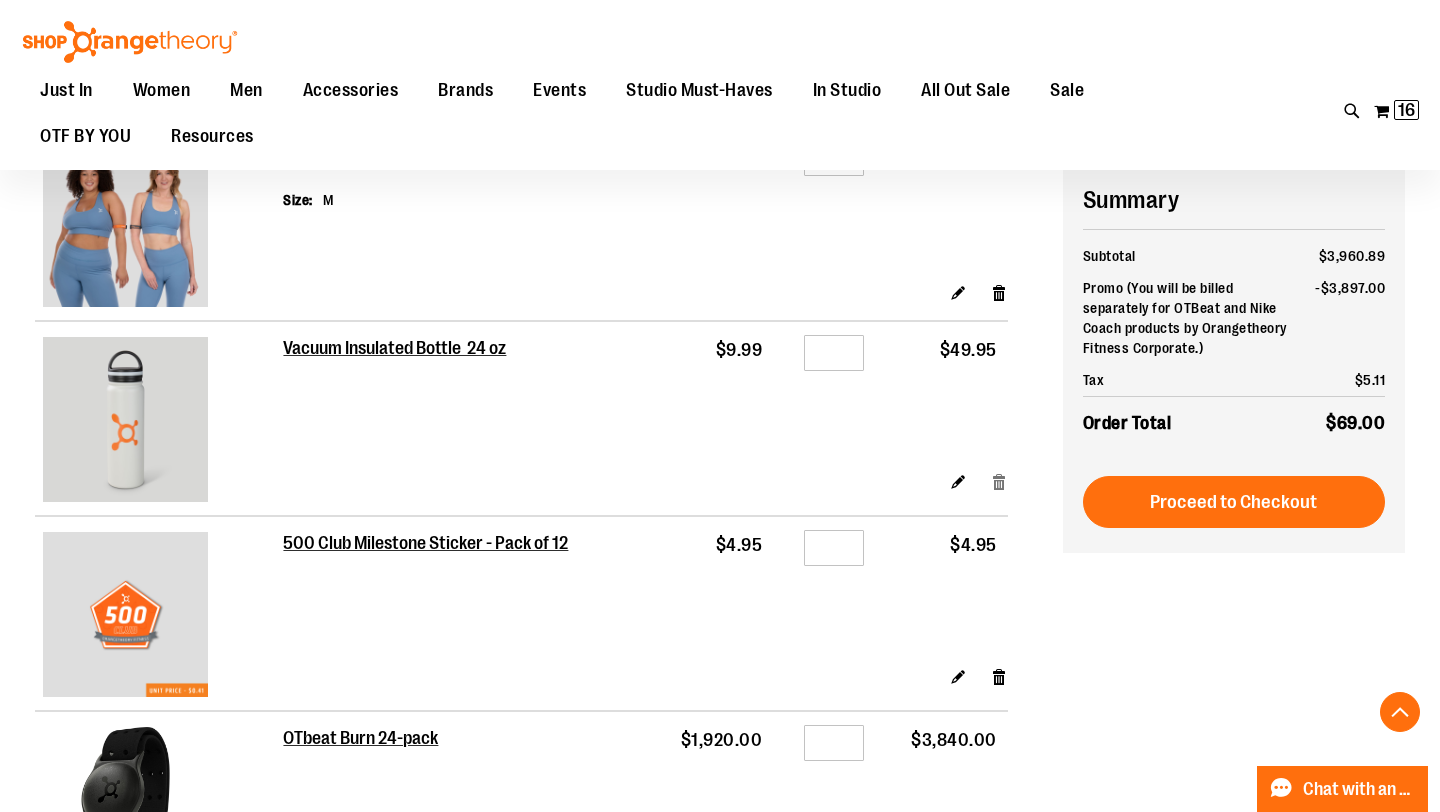 click on "Remove item" at bounding box center (999, 481) 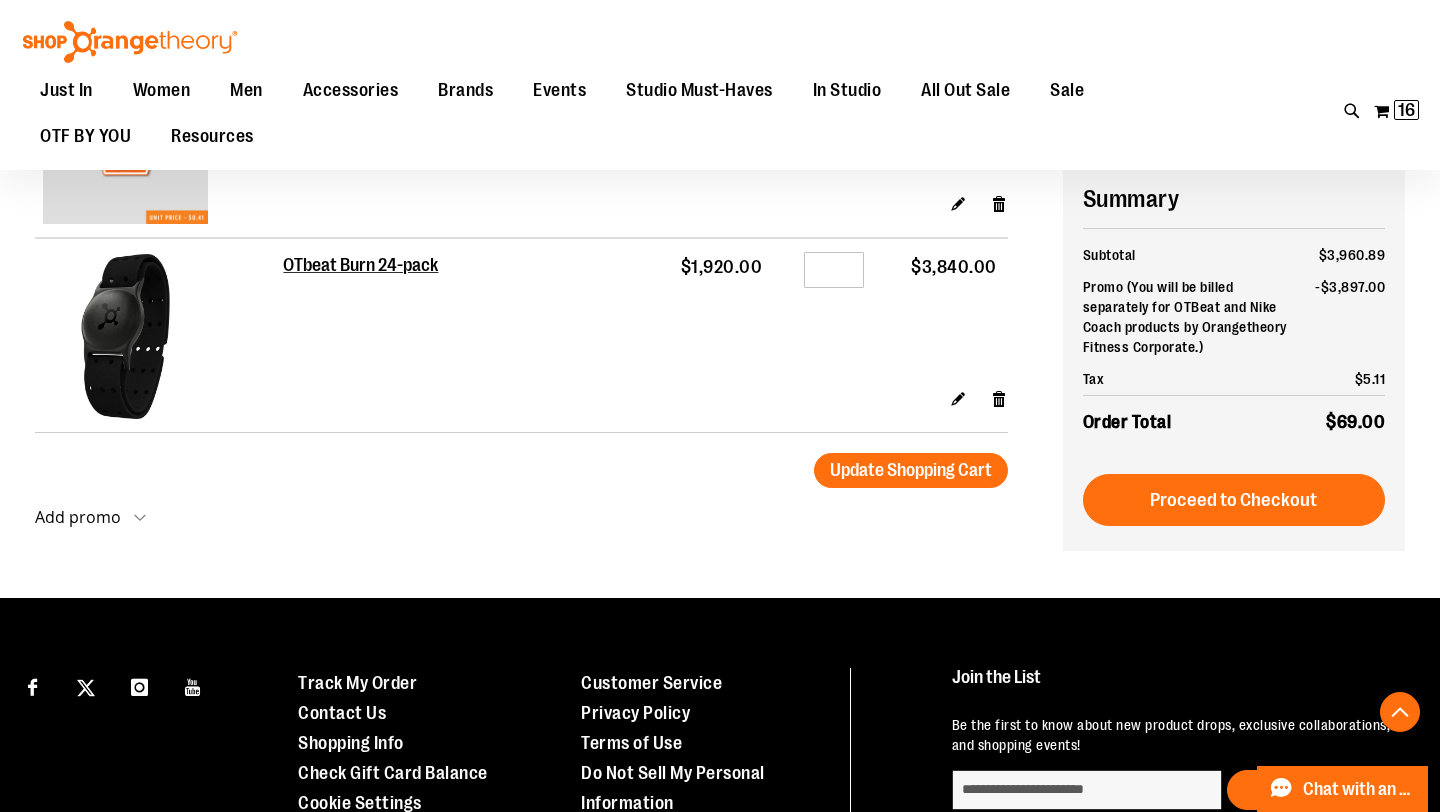 scroll, scrollTop: 1320, scrollLeft: 0, axis: vertical 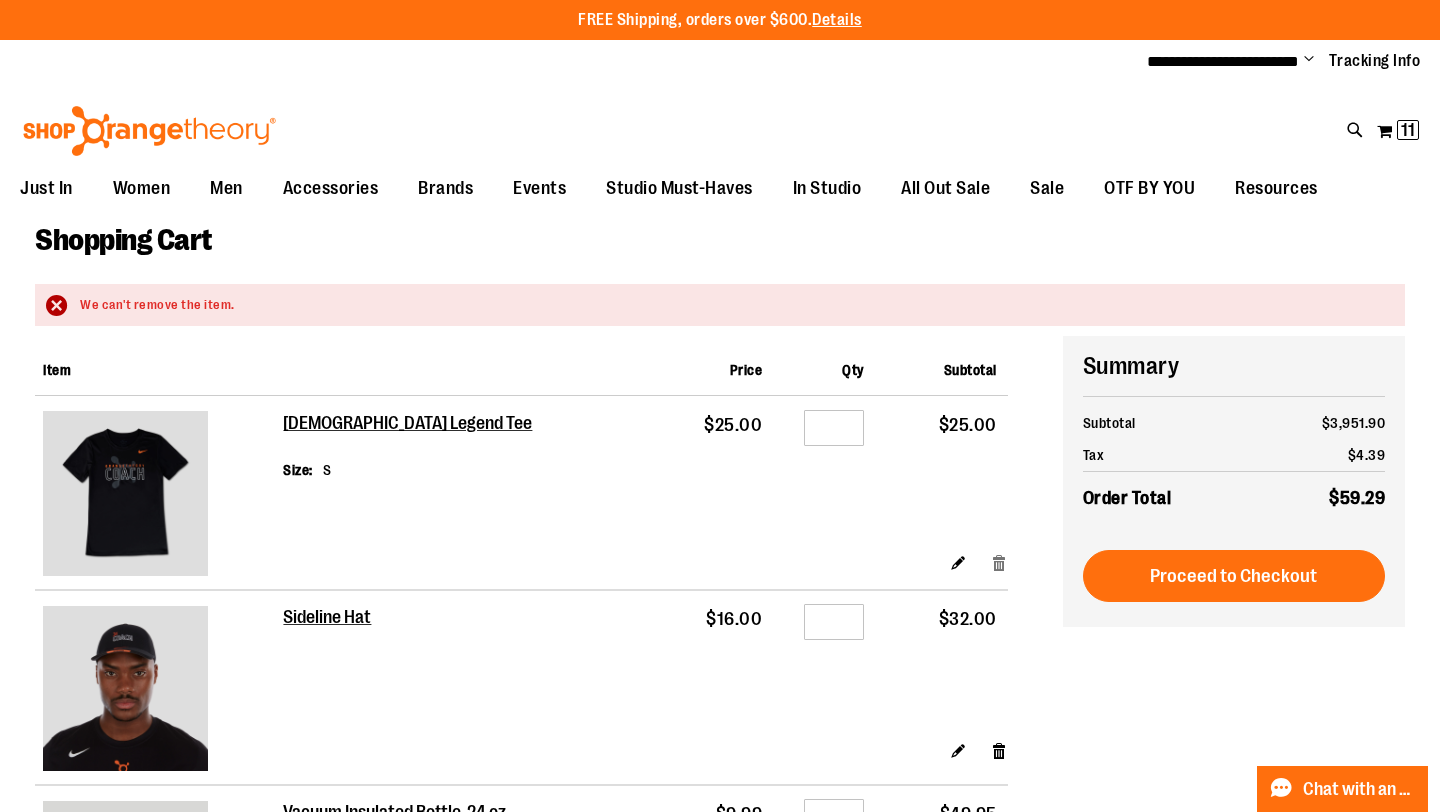 type on "**********" 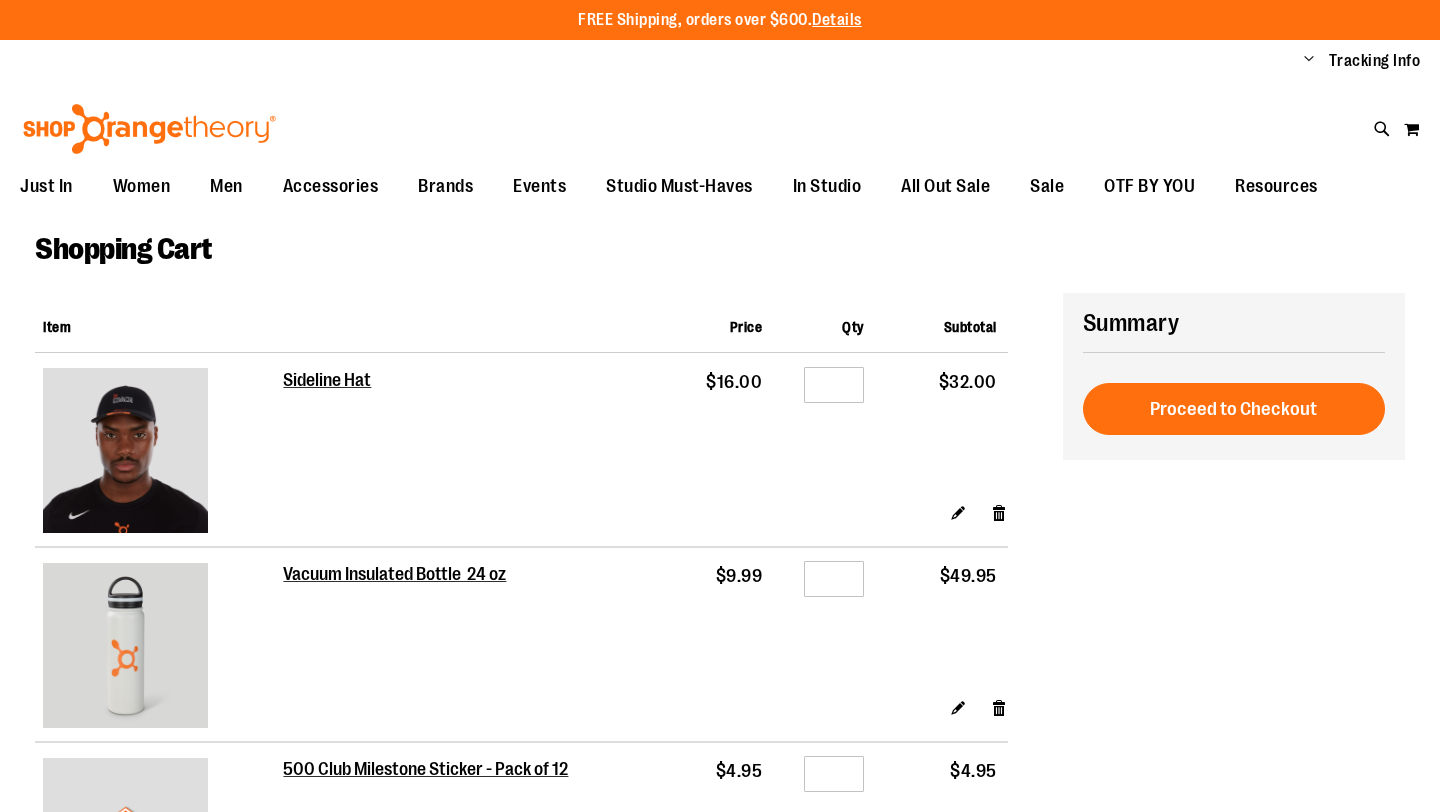 scroll, scrollTop: 0, scrollLeft: 0, axis: both 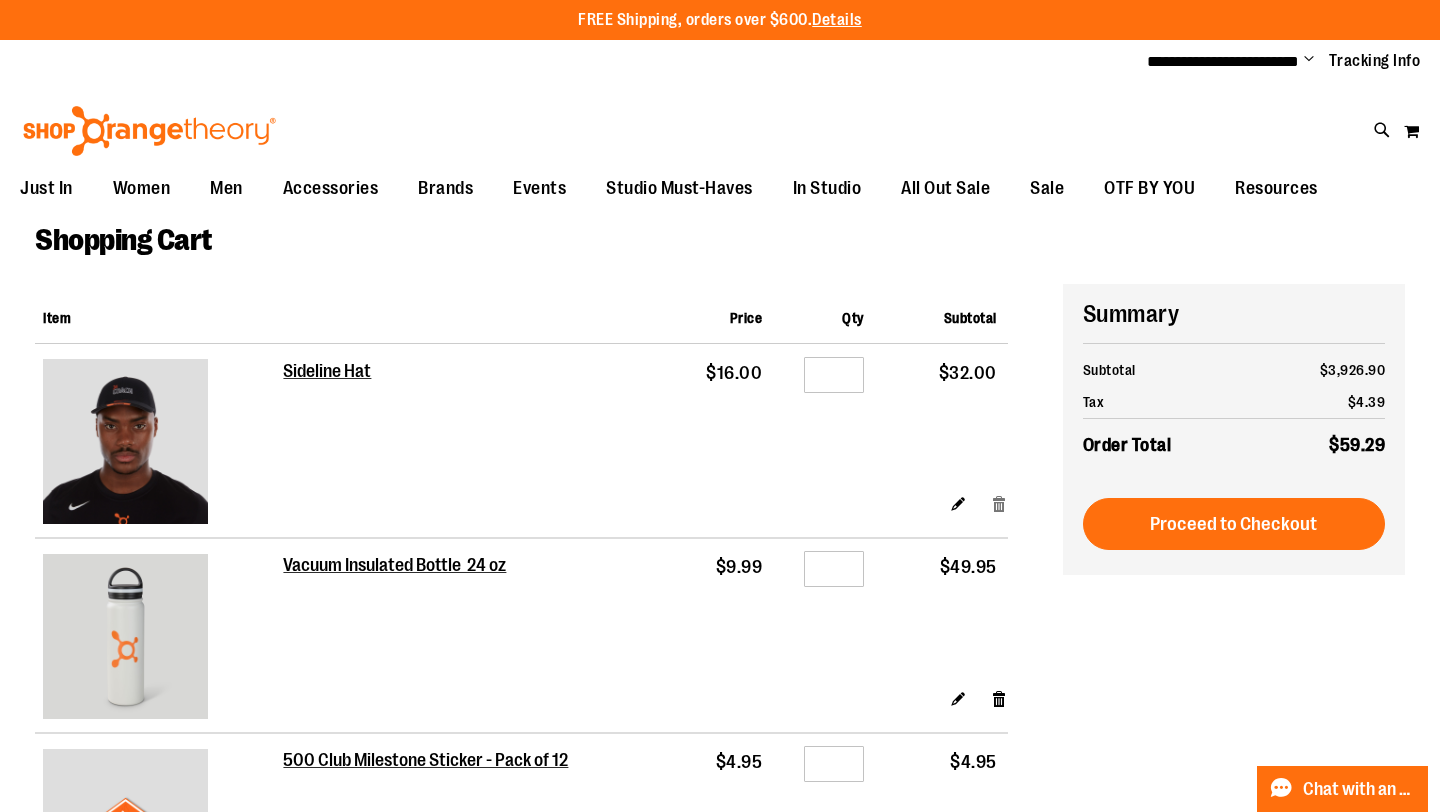 type on "**********" 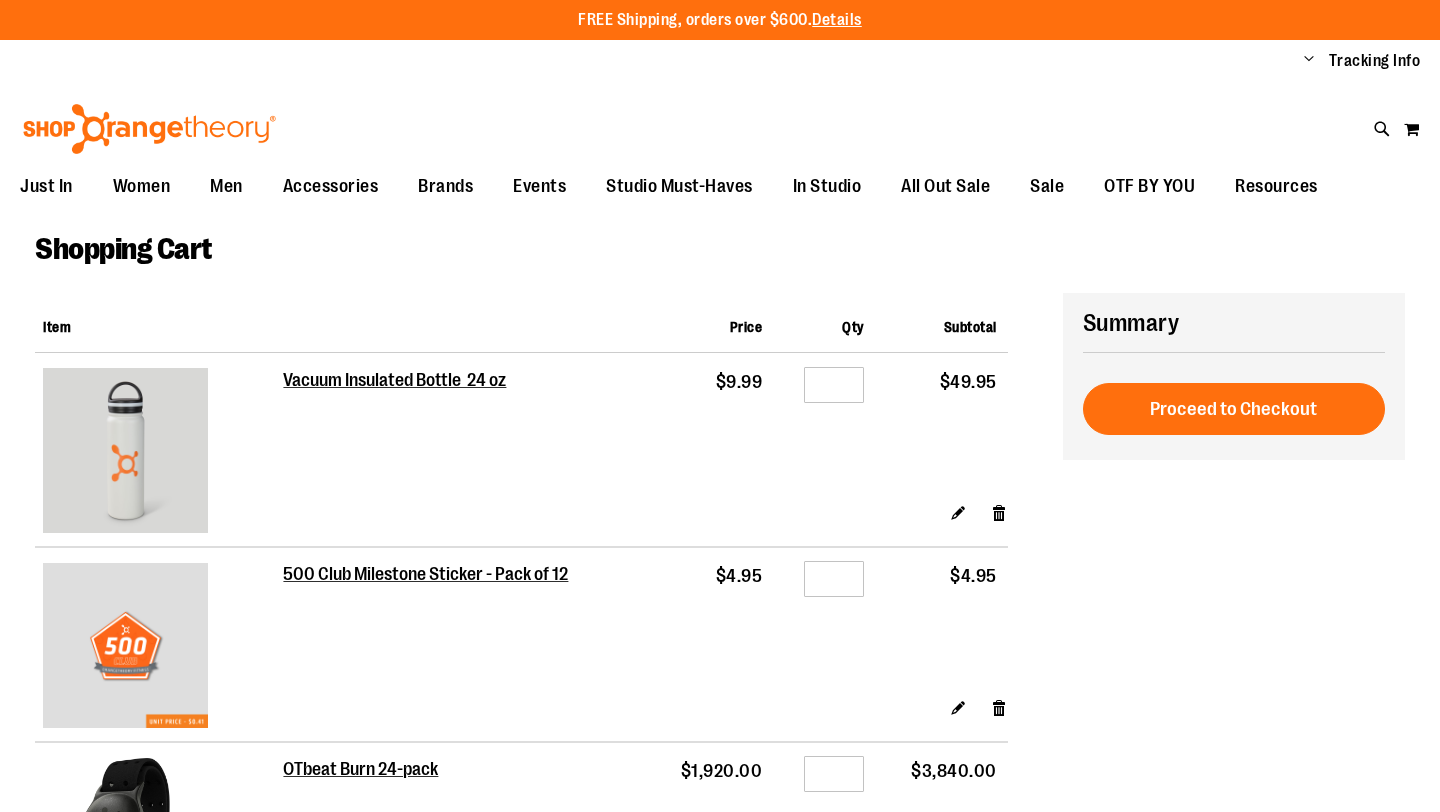 scroll, scrollTop: 0, scrollLeft: 0, axis: both 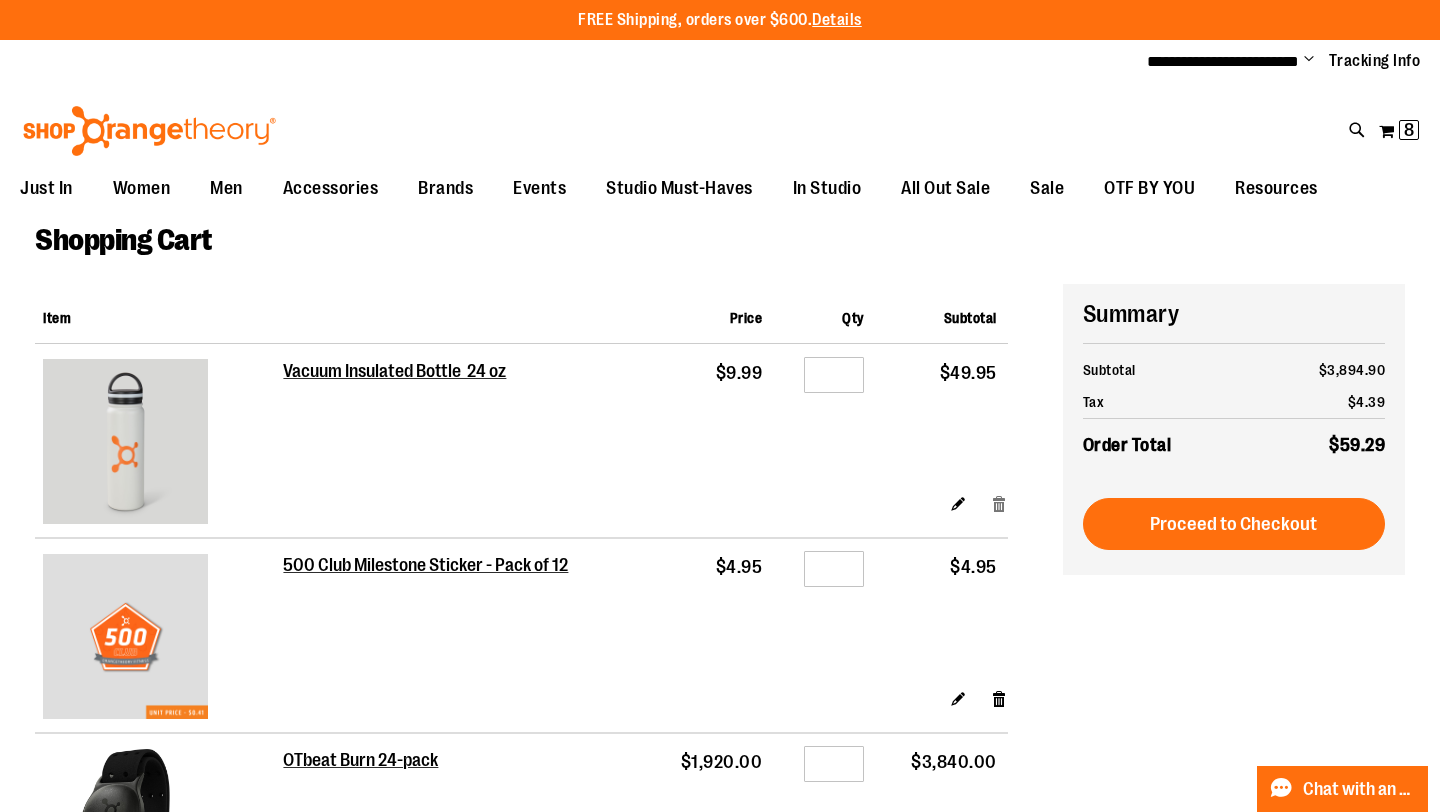 type on "**********" 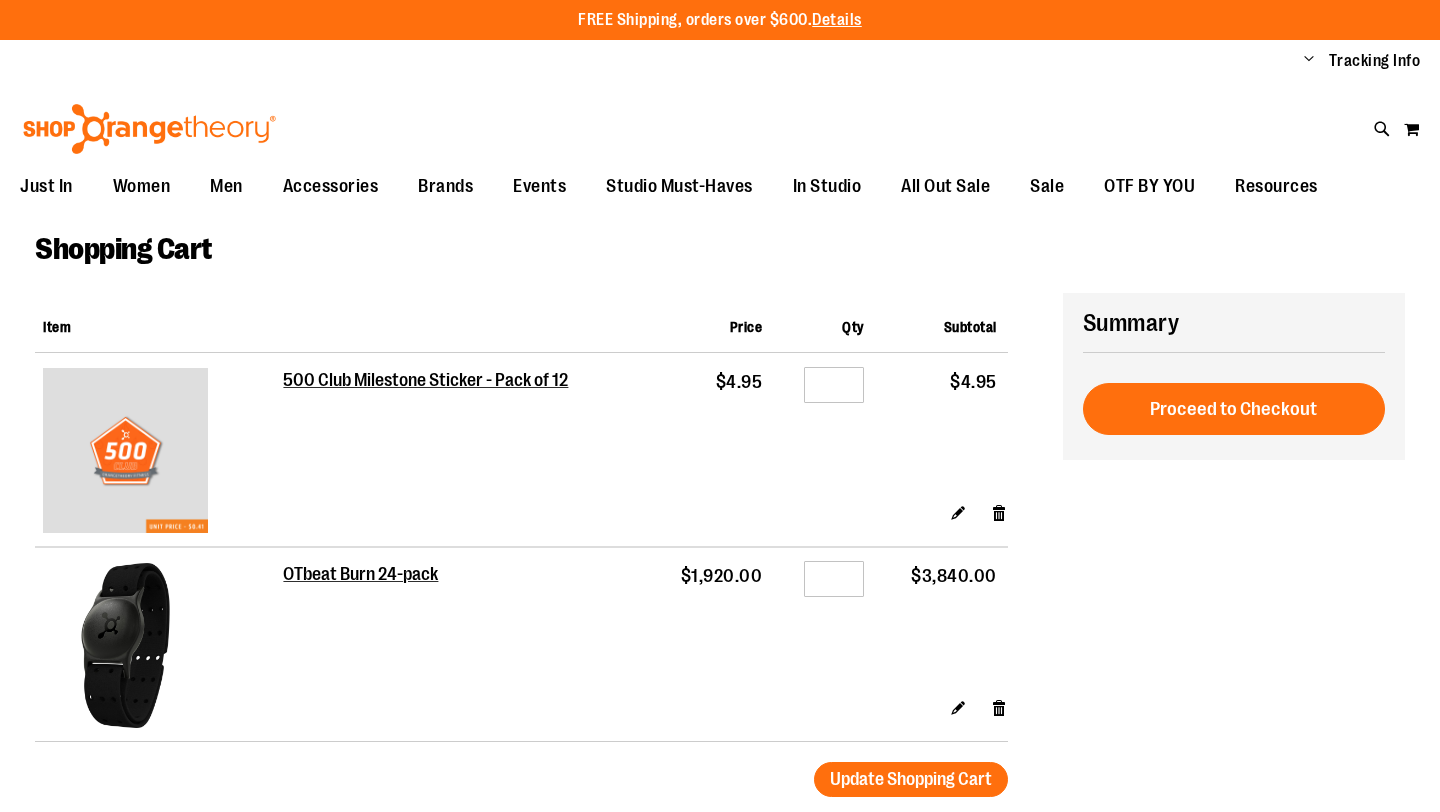 scroll, scrollTop: 0, scrollLeft: 0, axis: both 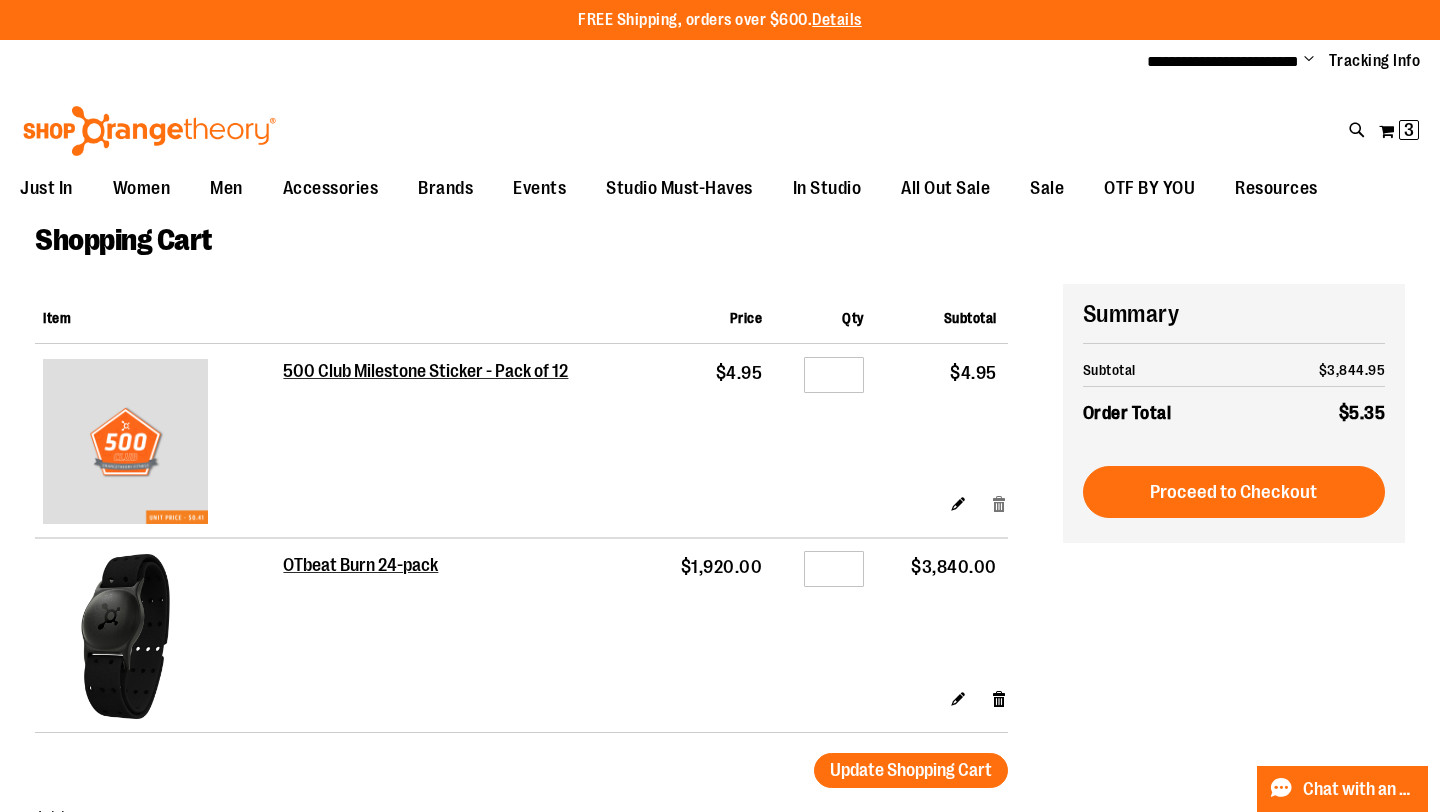 type on "**********" 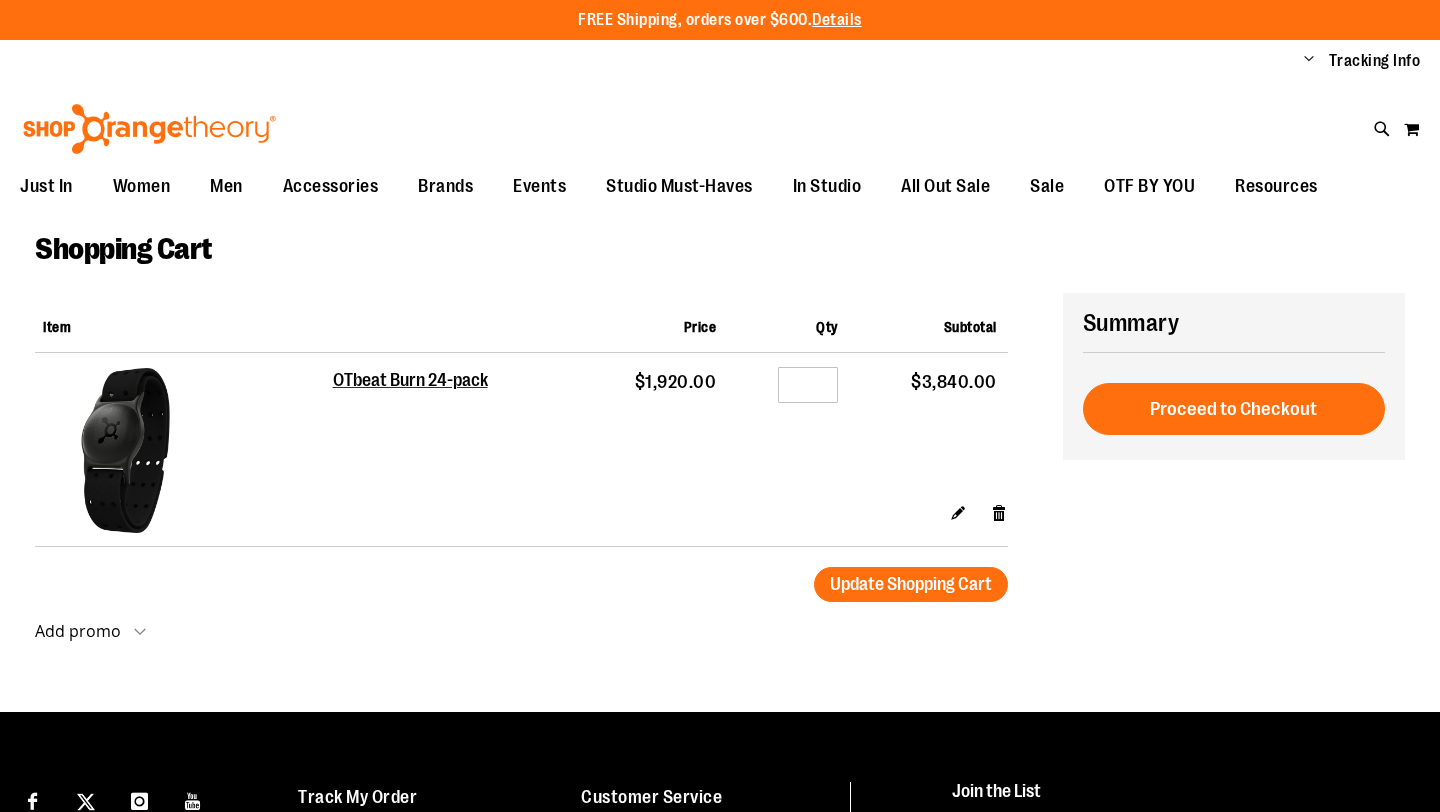 scroll, scrollTop: 0, scrollLeft: 0, axis: both 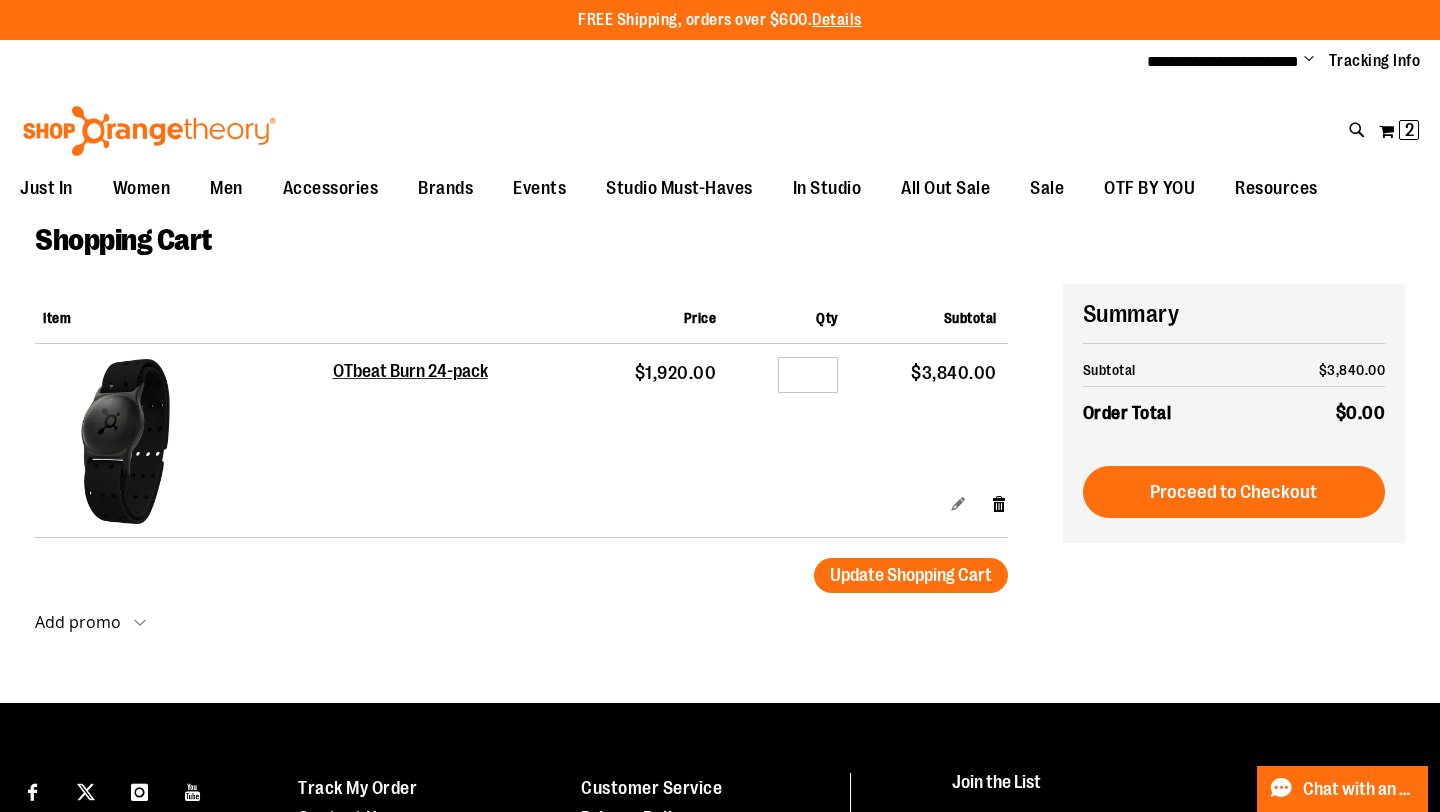 type on "**********" 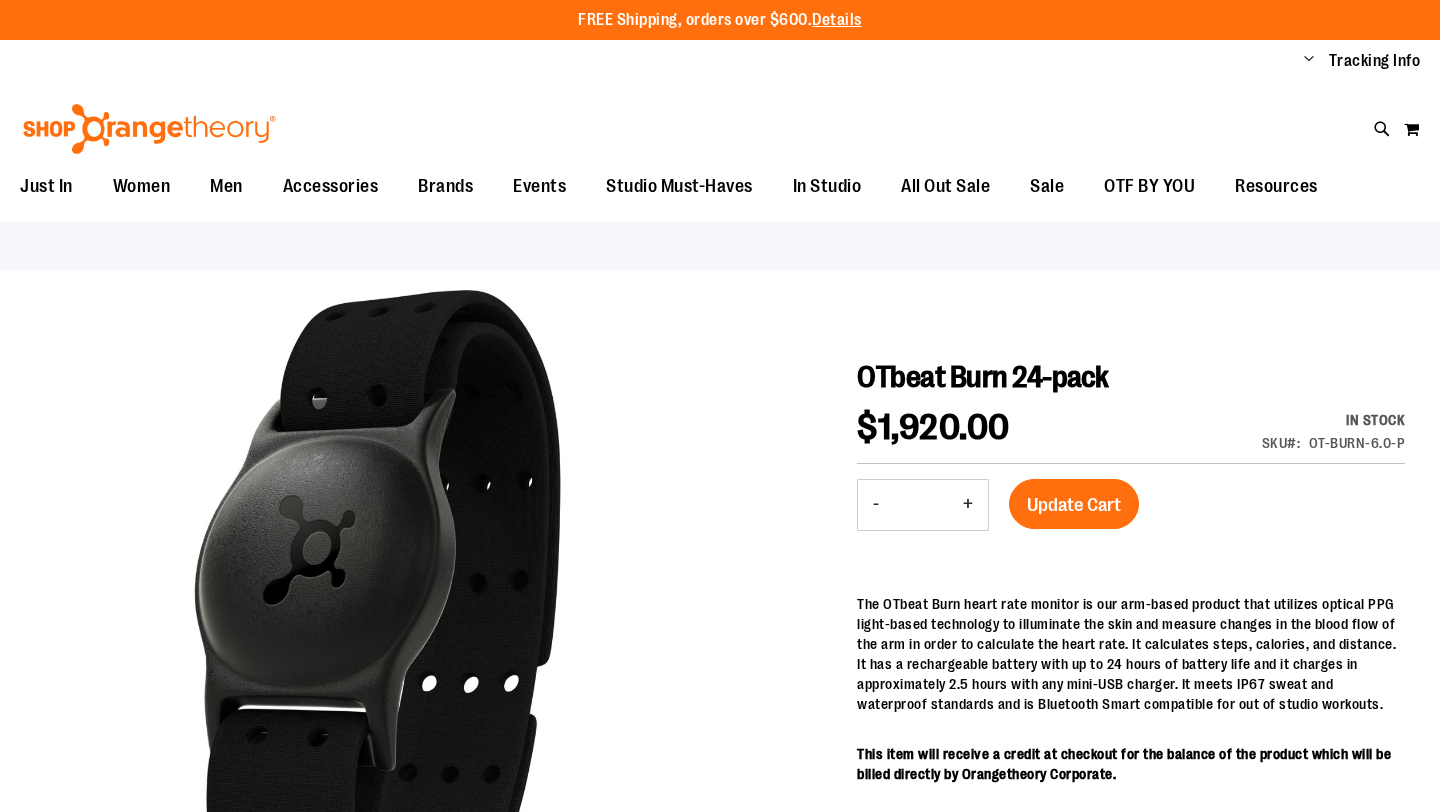 scroll, scrollTop: 0, scrollLeft: 0, axis: both 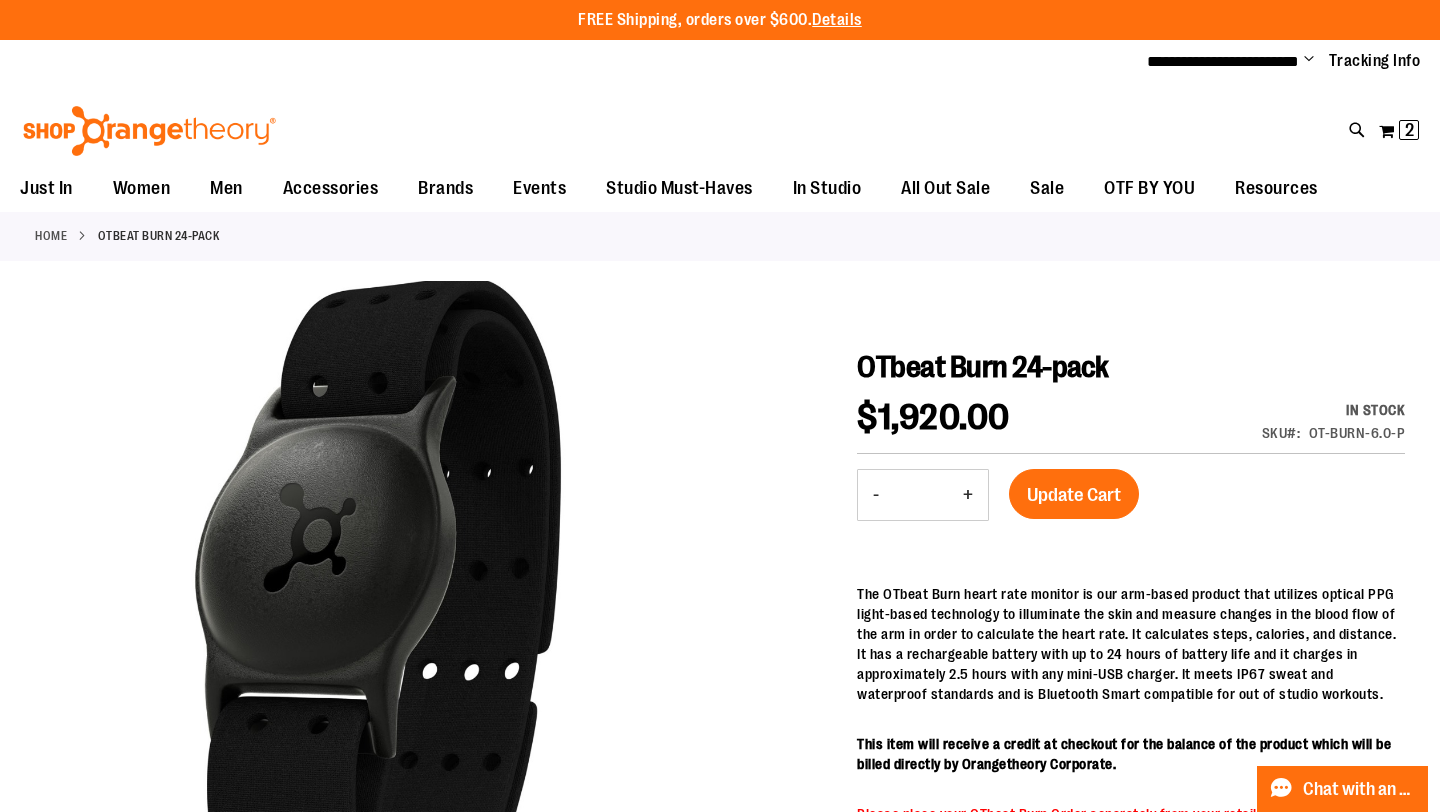 type on "**********" 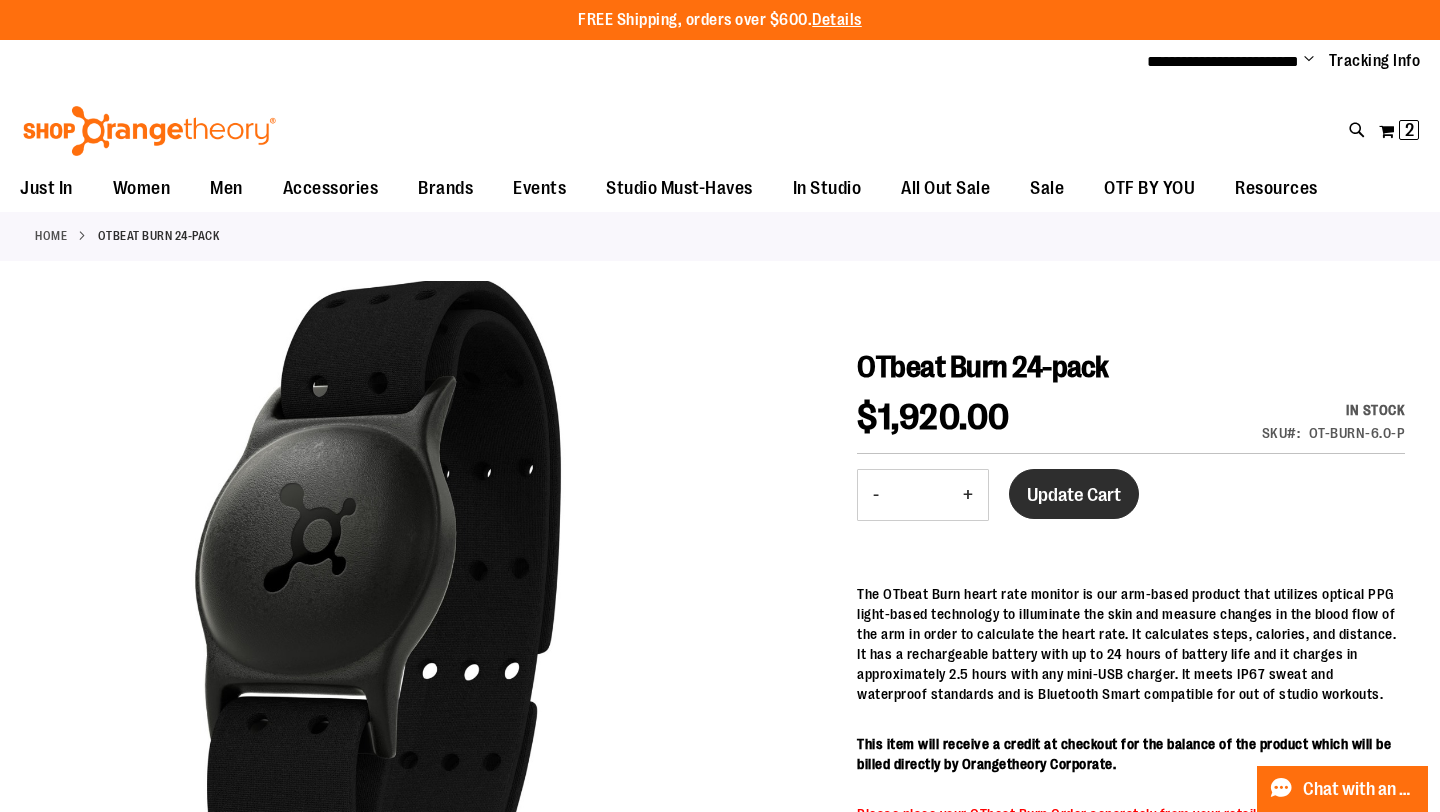 click on "Update Cart" at bounding box center [1074, 495] 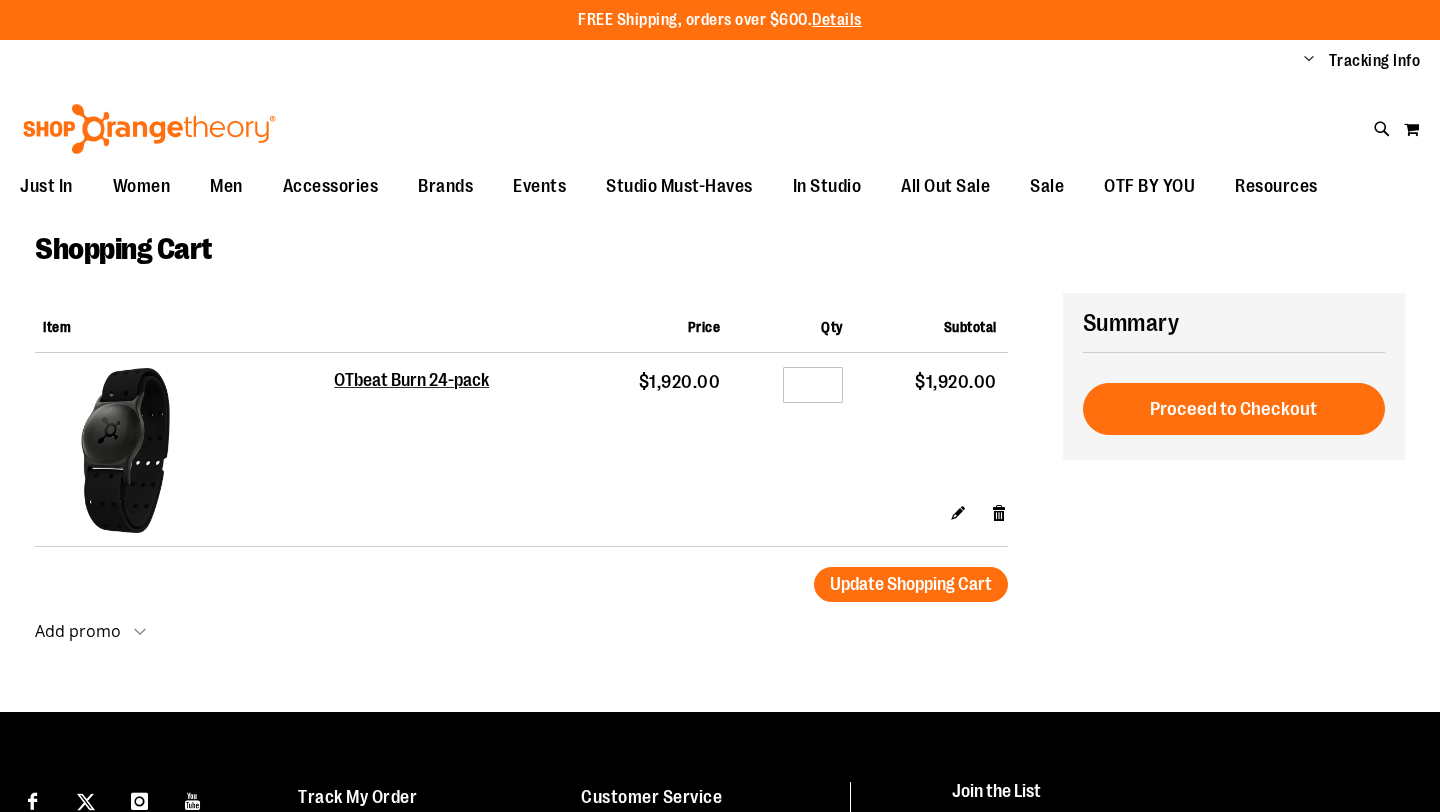 scroll, scrollTop: 0, scrollLeft: 0, axis: both 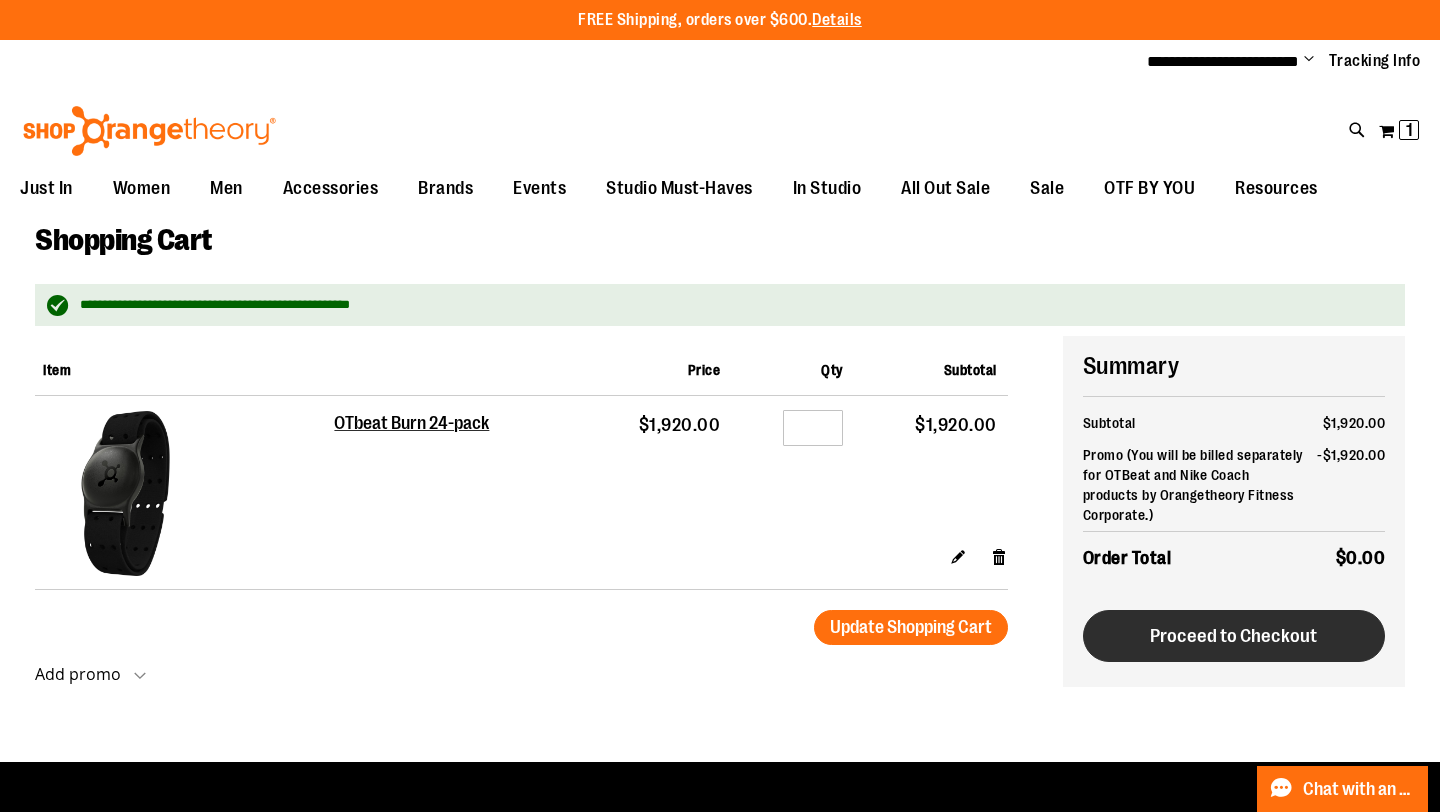 type on "**********" 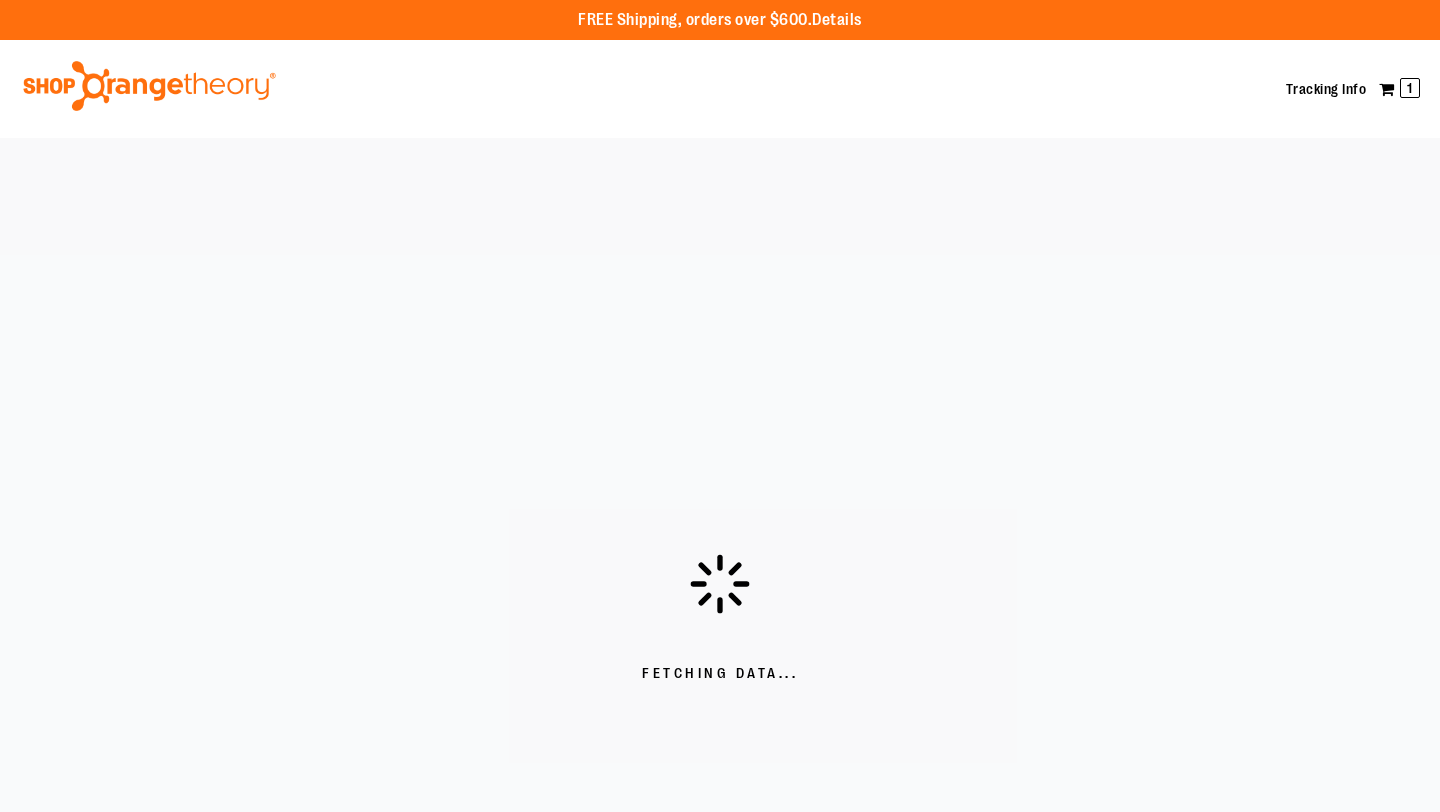 scroll, scrollTop: 0, scrollLeft: 0, axis: both 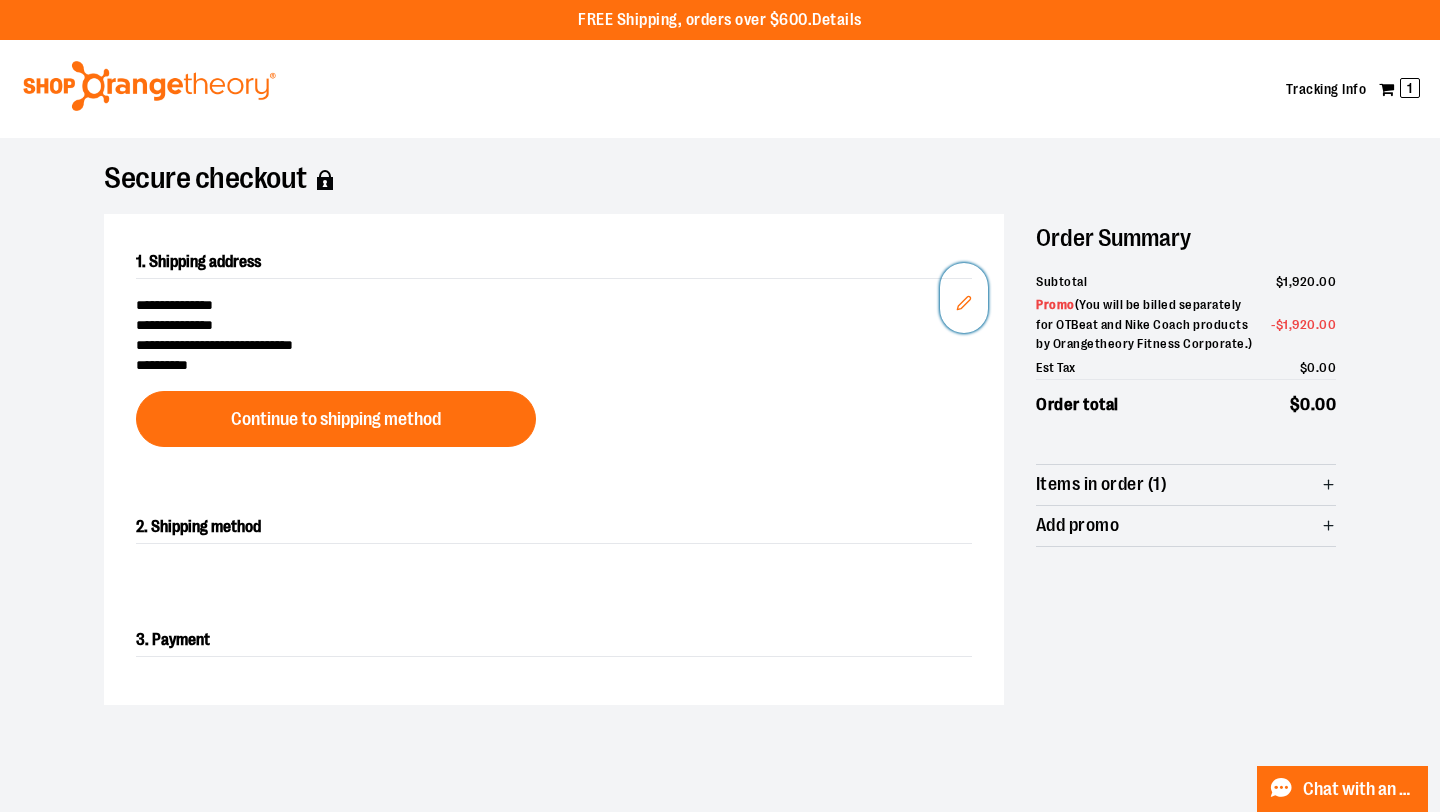 click 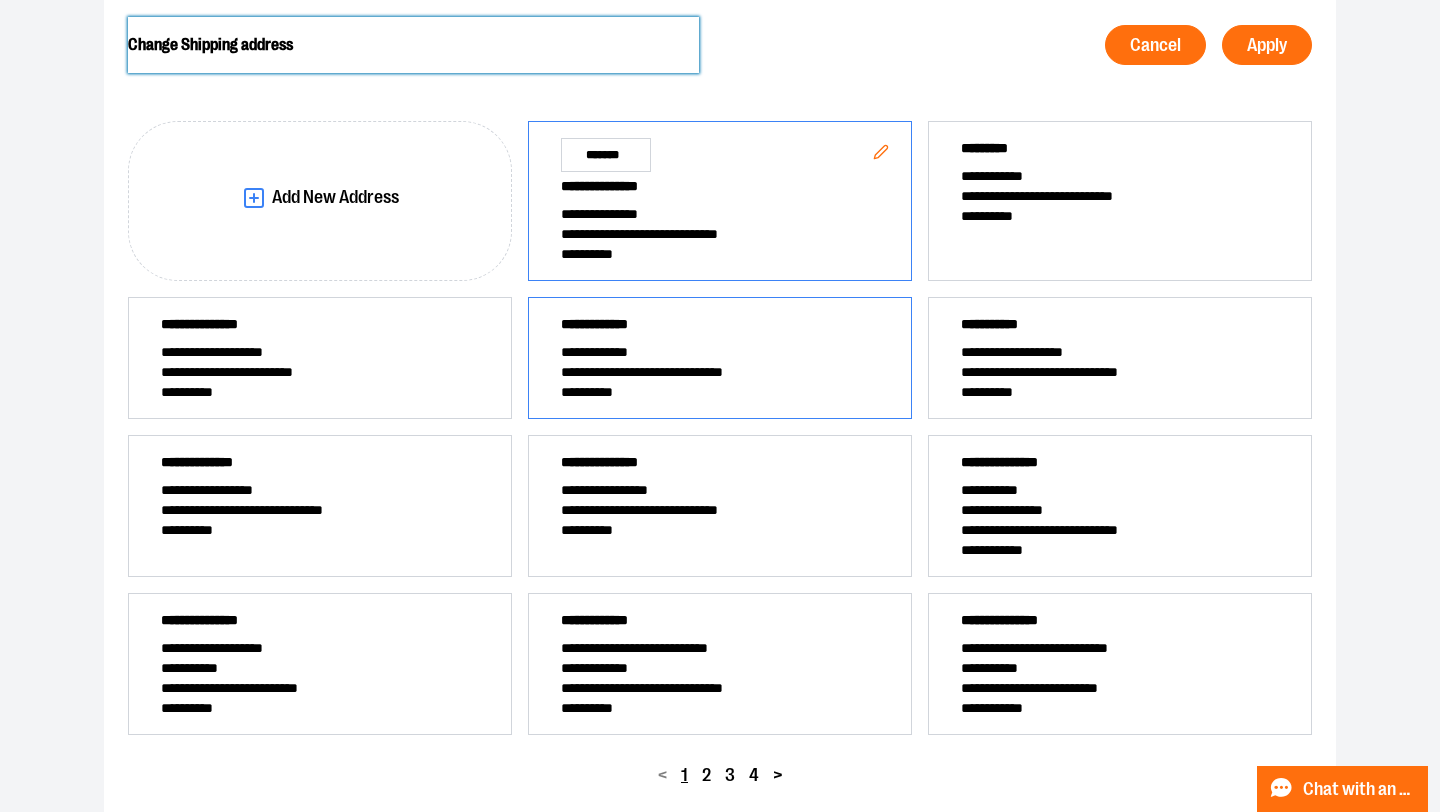 scroll, scrollTop: 241, scrollLeft: 0, axis: vertical 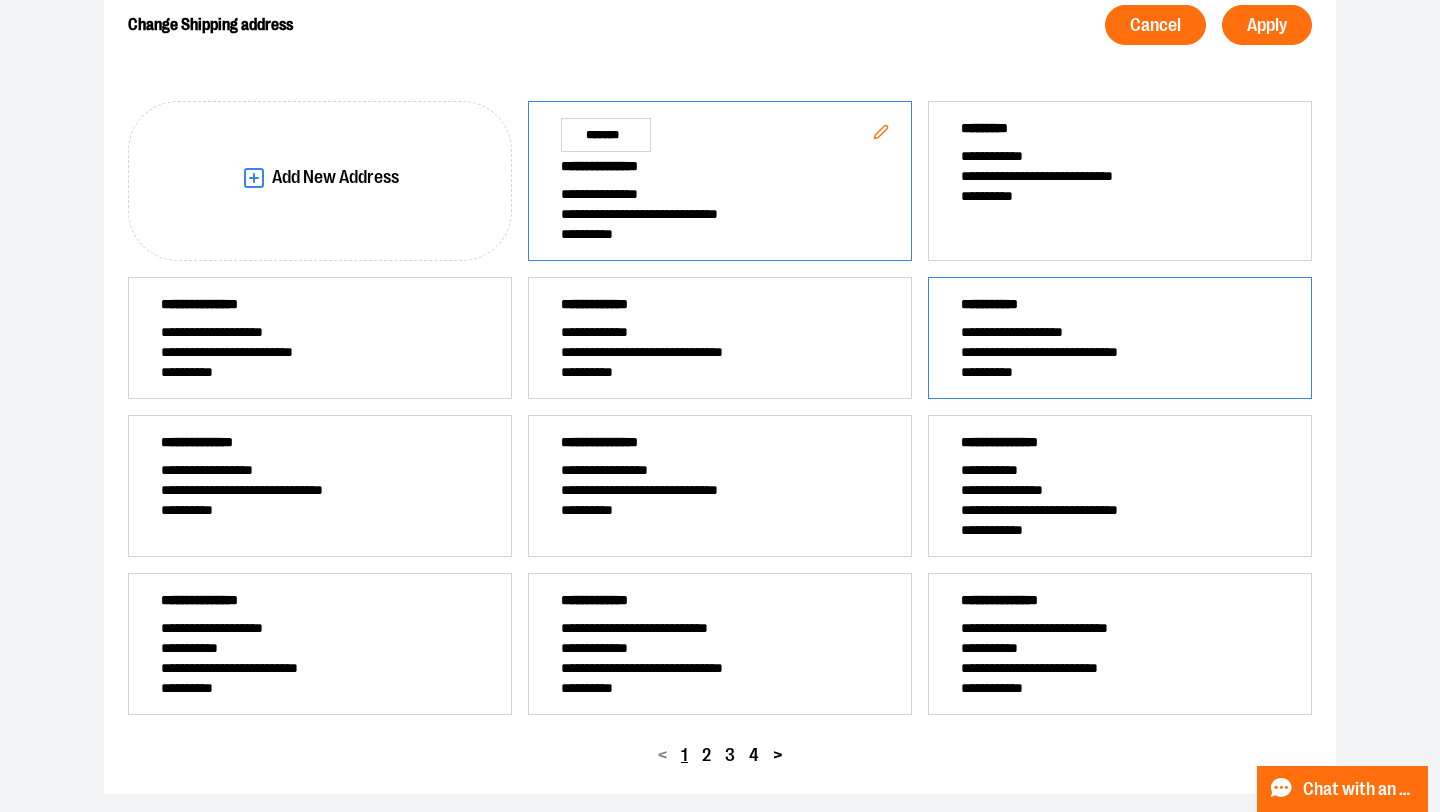 click on "**********" at bounding box center (1120, 332) 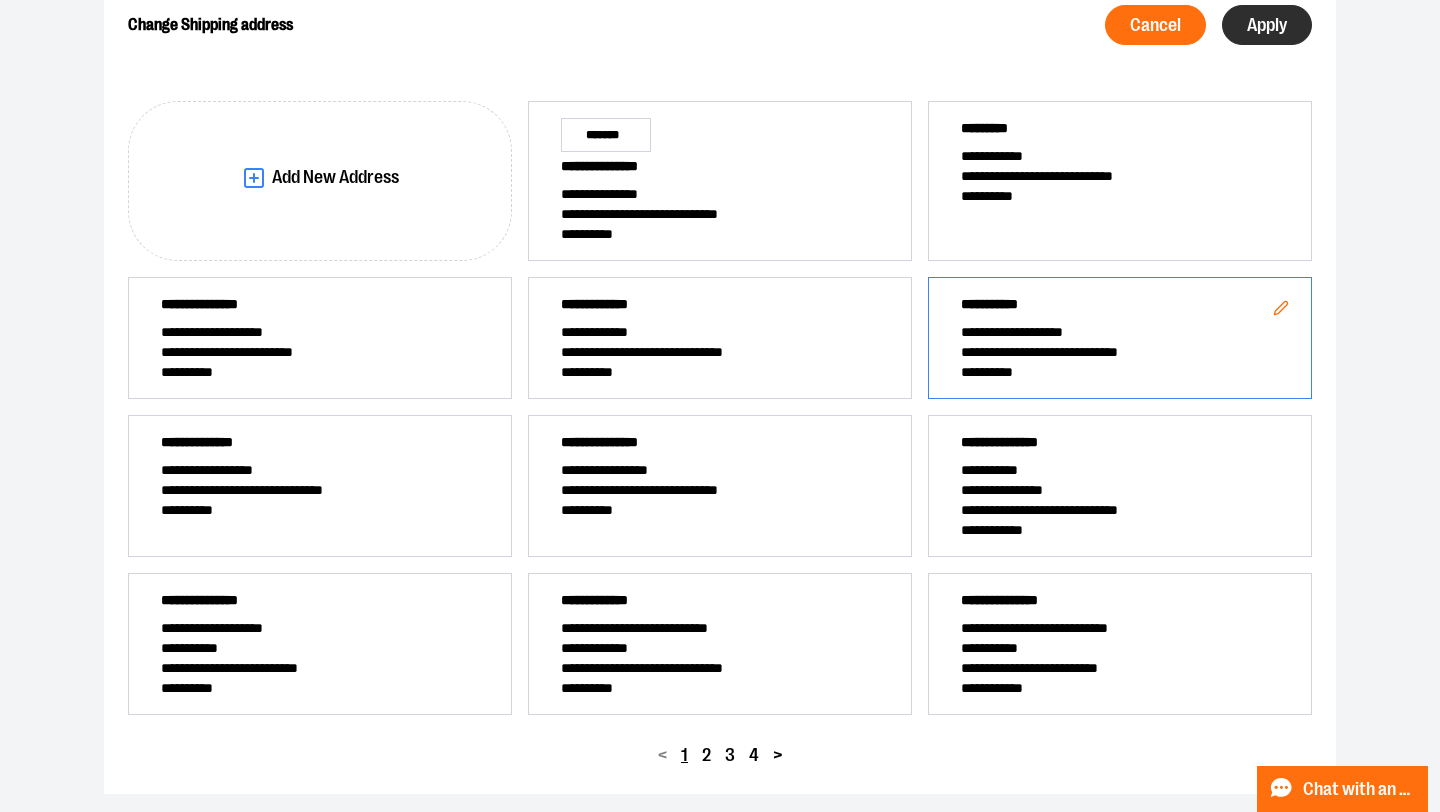 click on "Apply" at bounding box center (1267, 25) 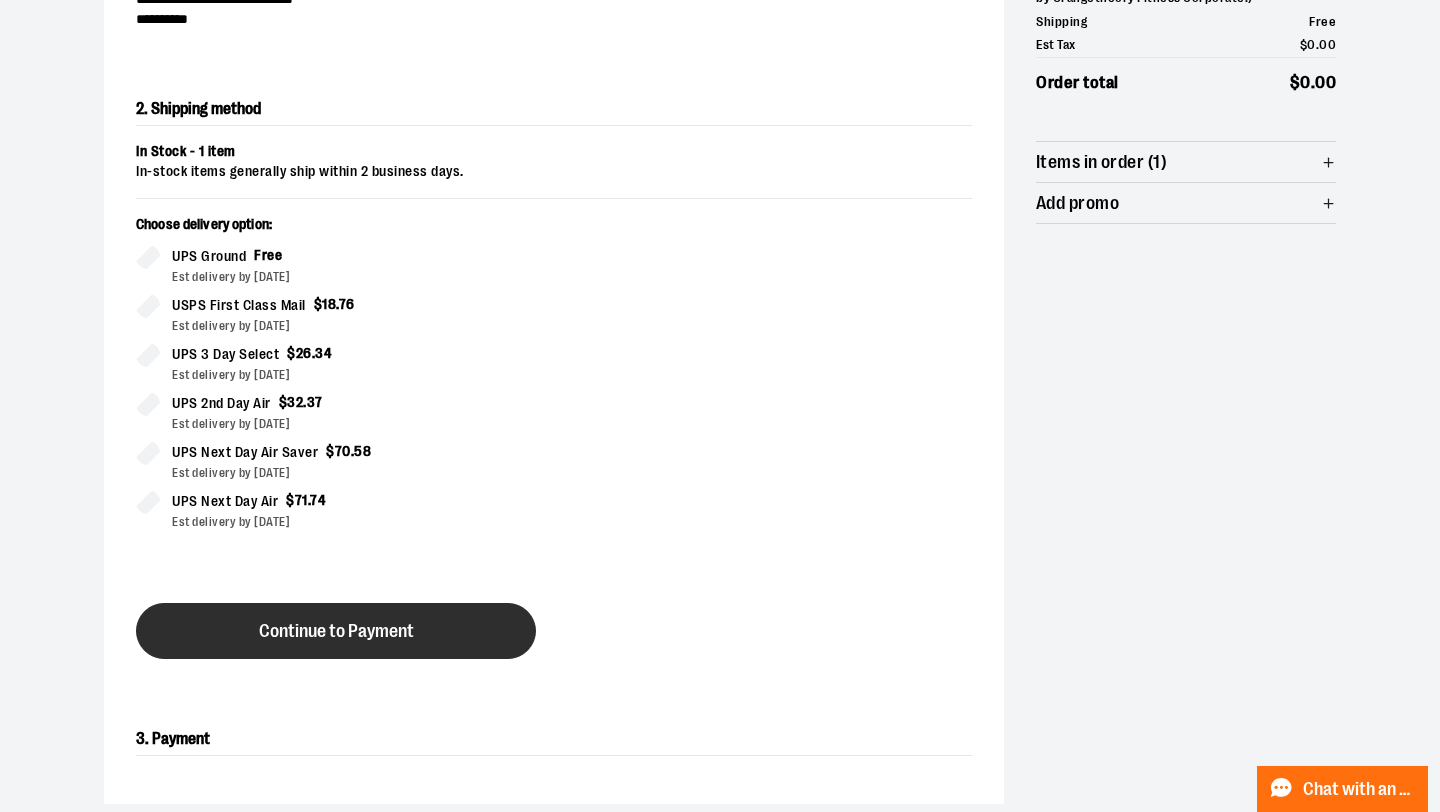 scroll, scrollTop: 418, scrollLeft: 0, axis: vertical 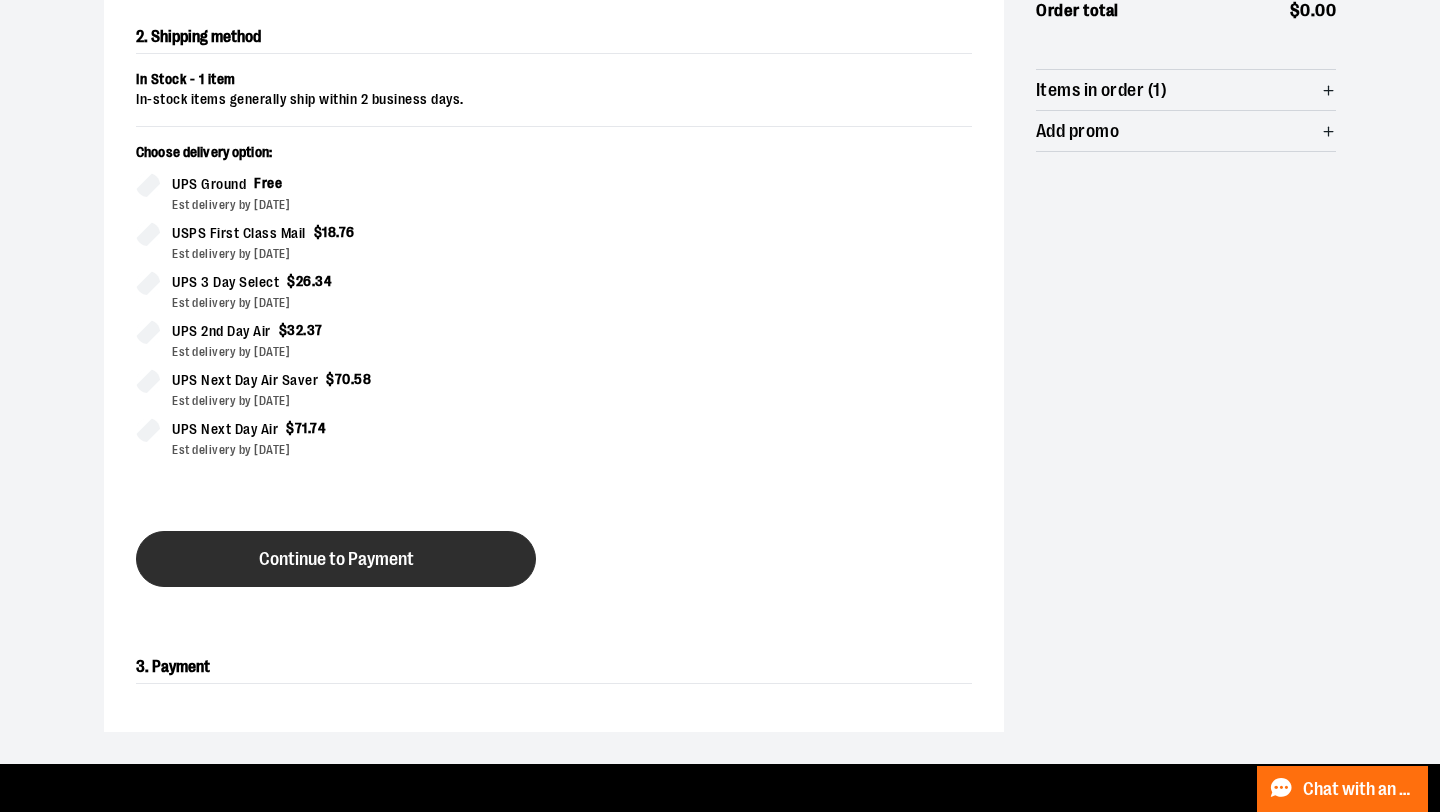 click on "Continue to Payment" at bounding box center (336, 559) 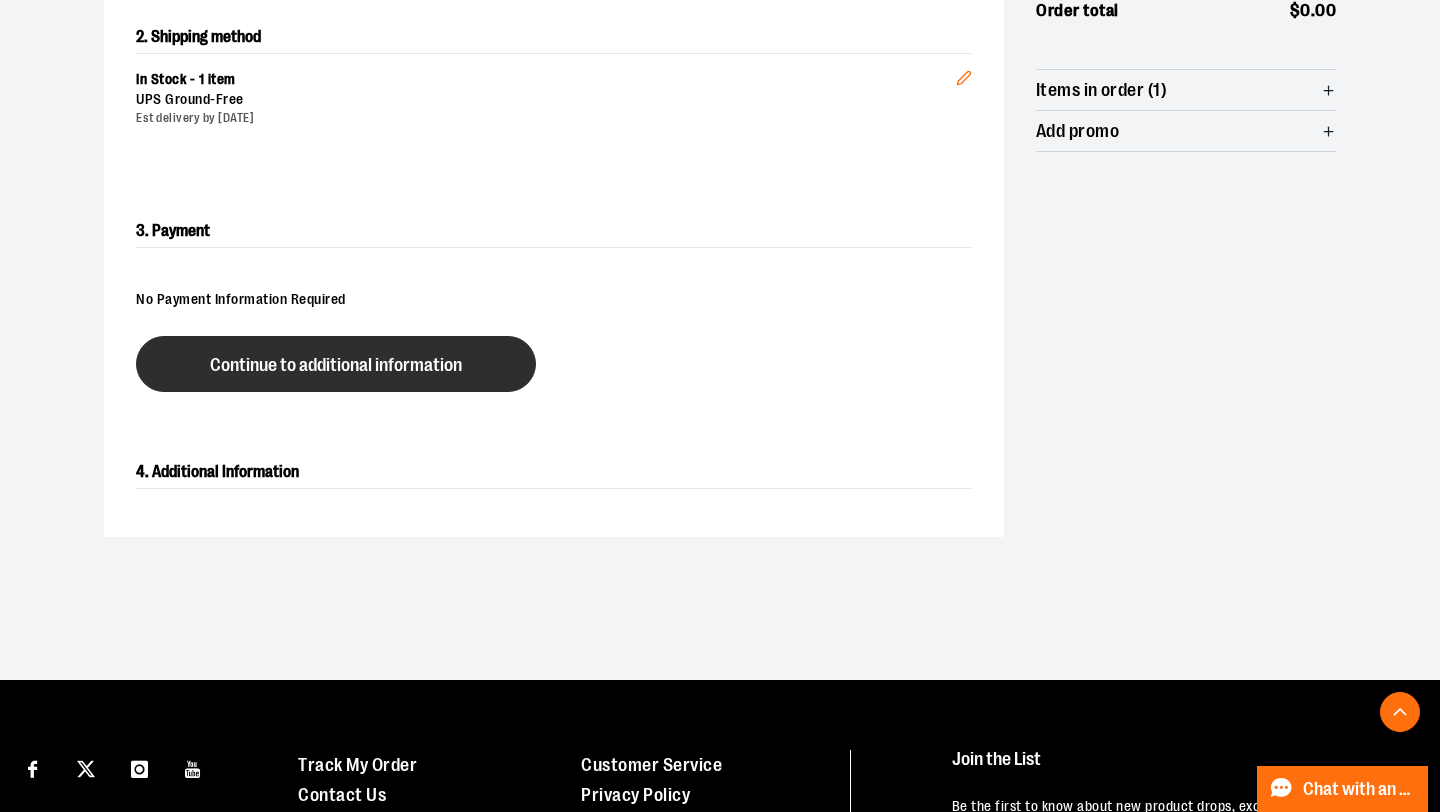 click on "Continue to additional information" at bounding box center [336, 365] 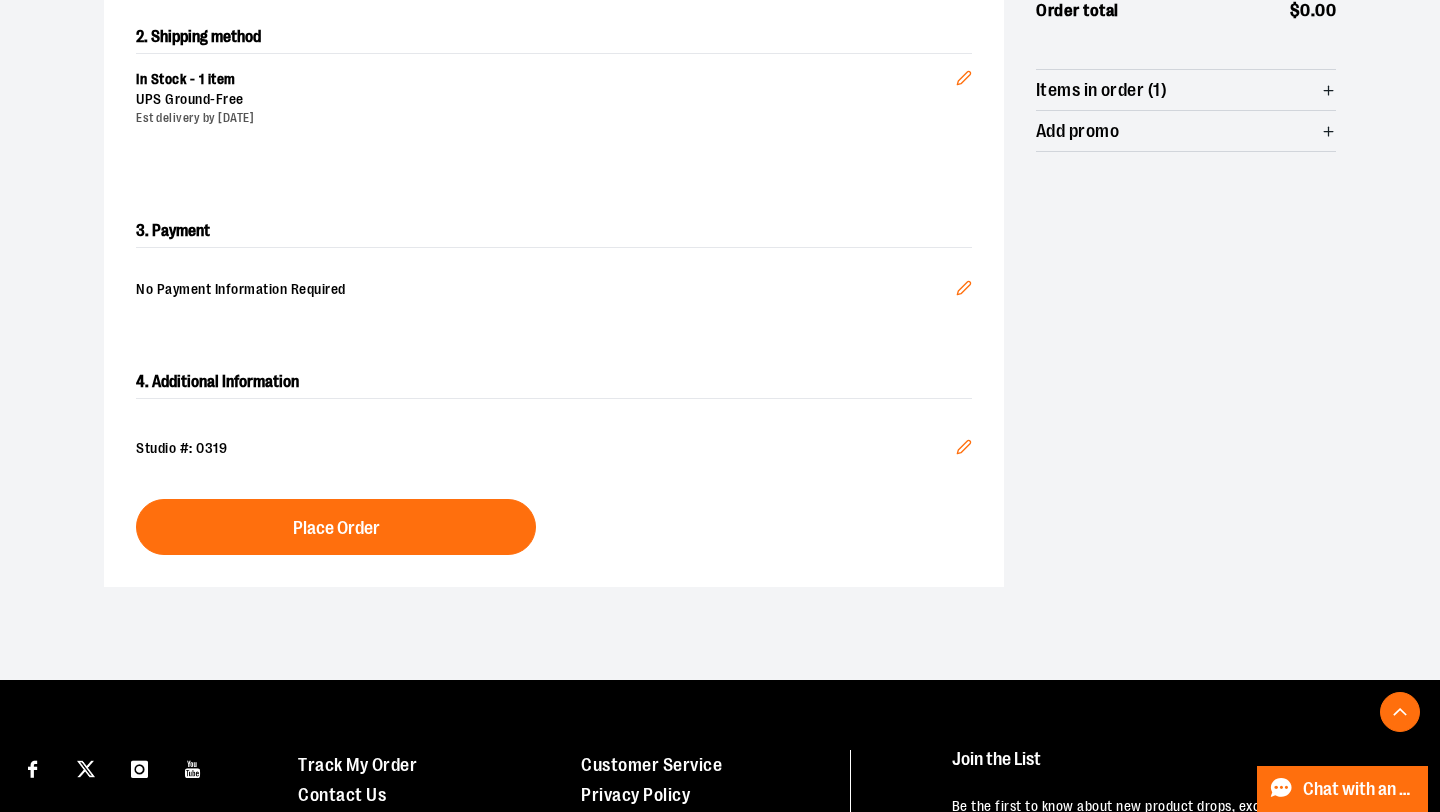 click 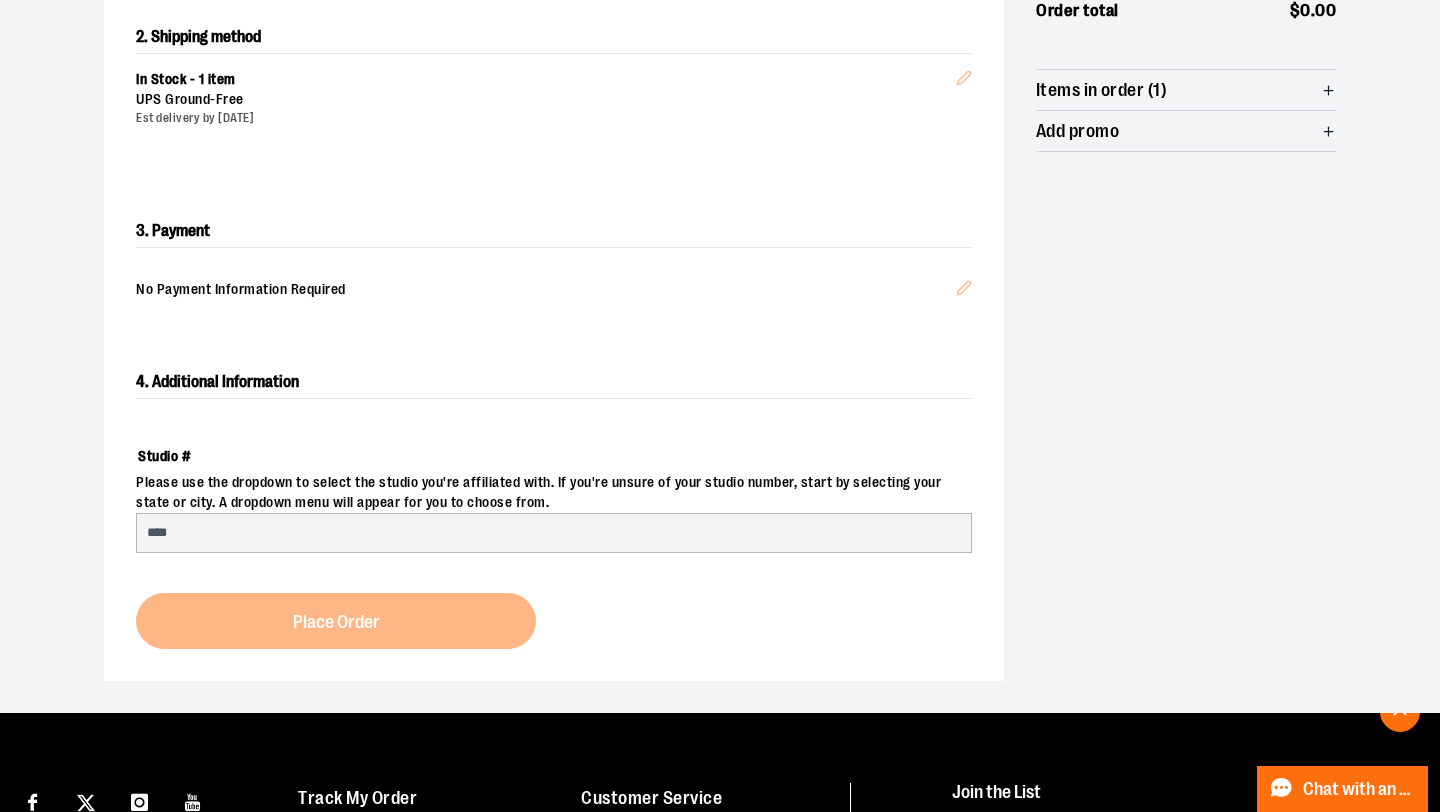 select on "***" 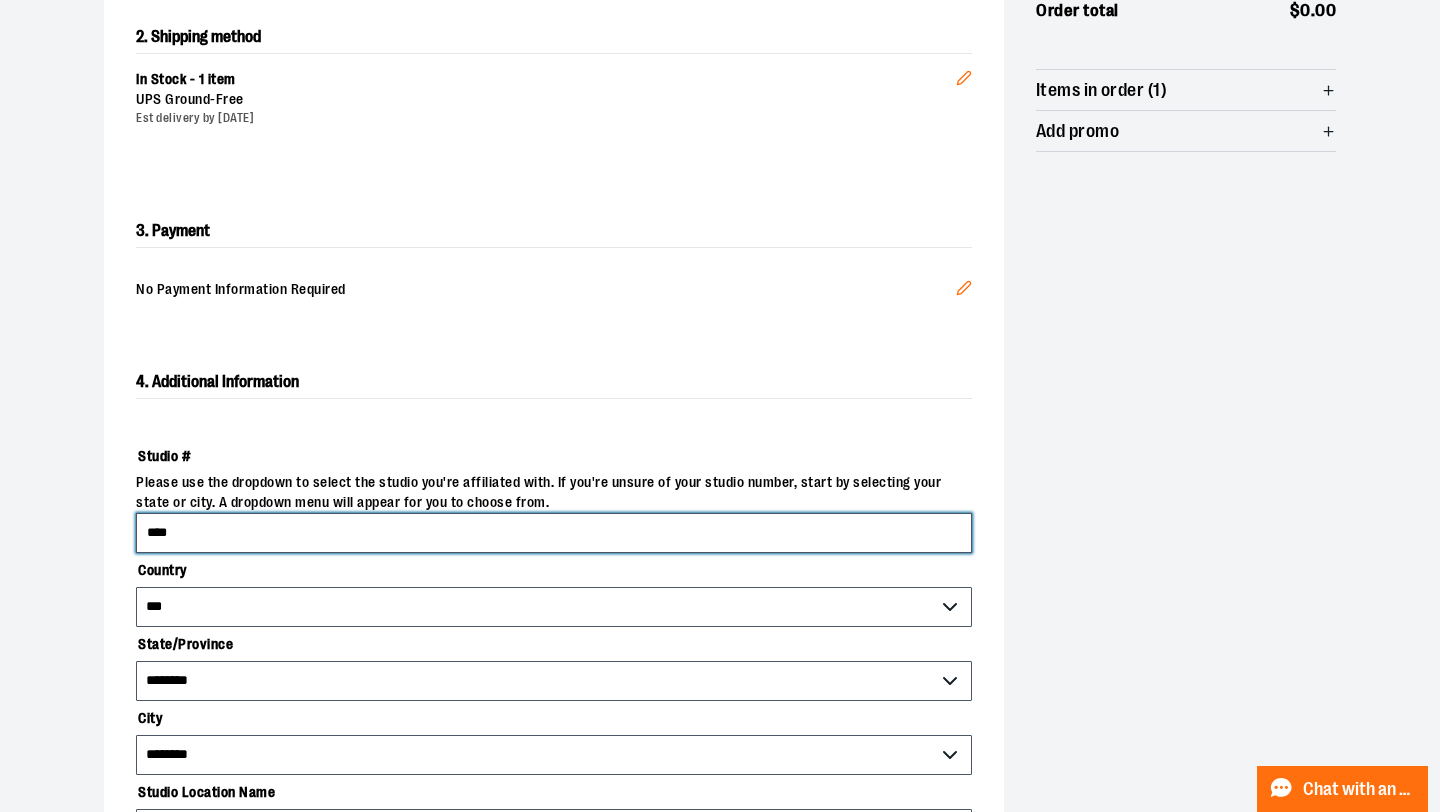 click on "****" at bounding box center [554, 533] 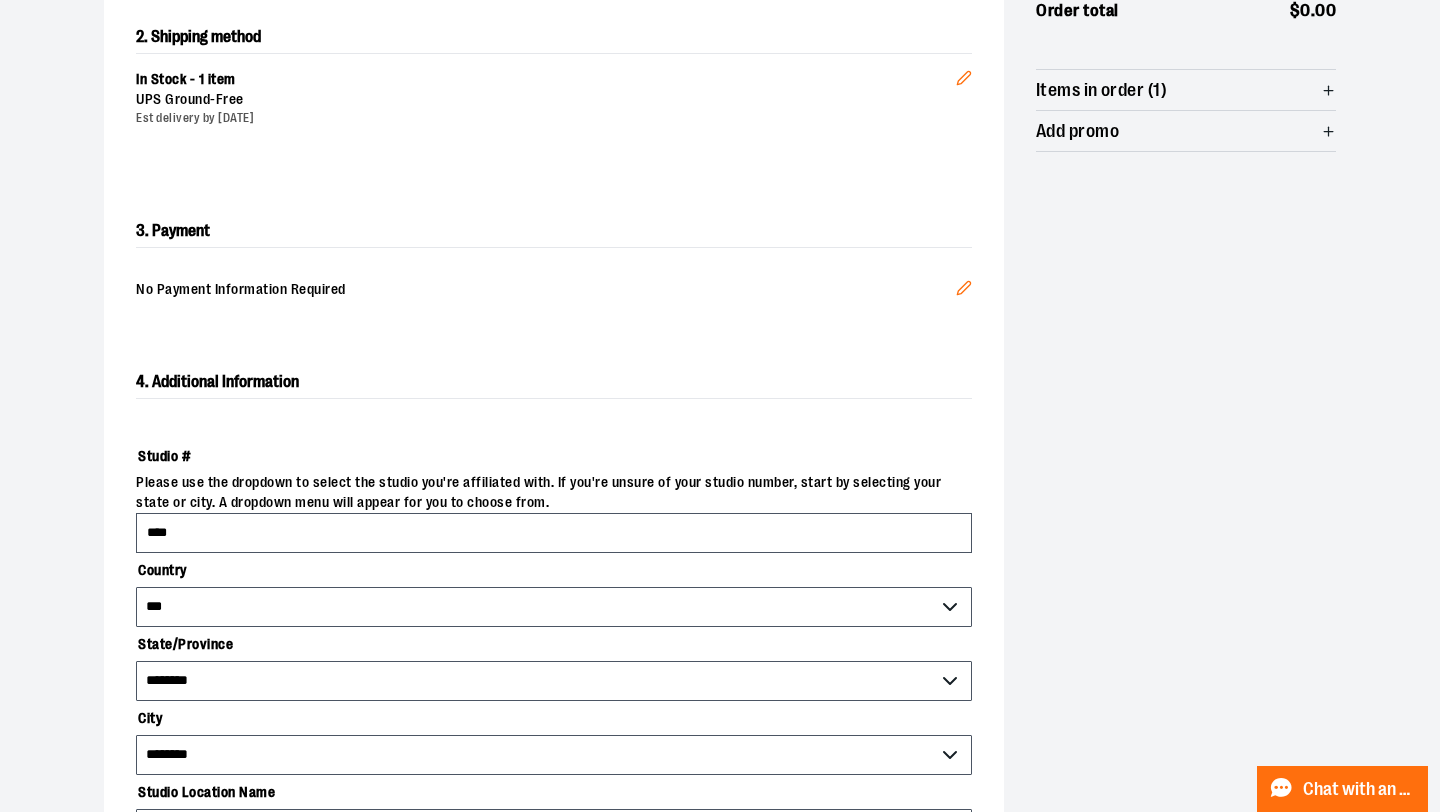 click on "**********" at bounding box center (720, 386) 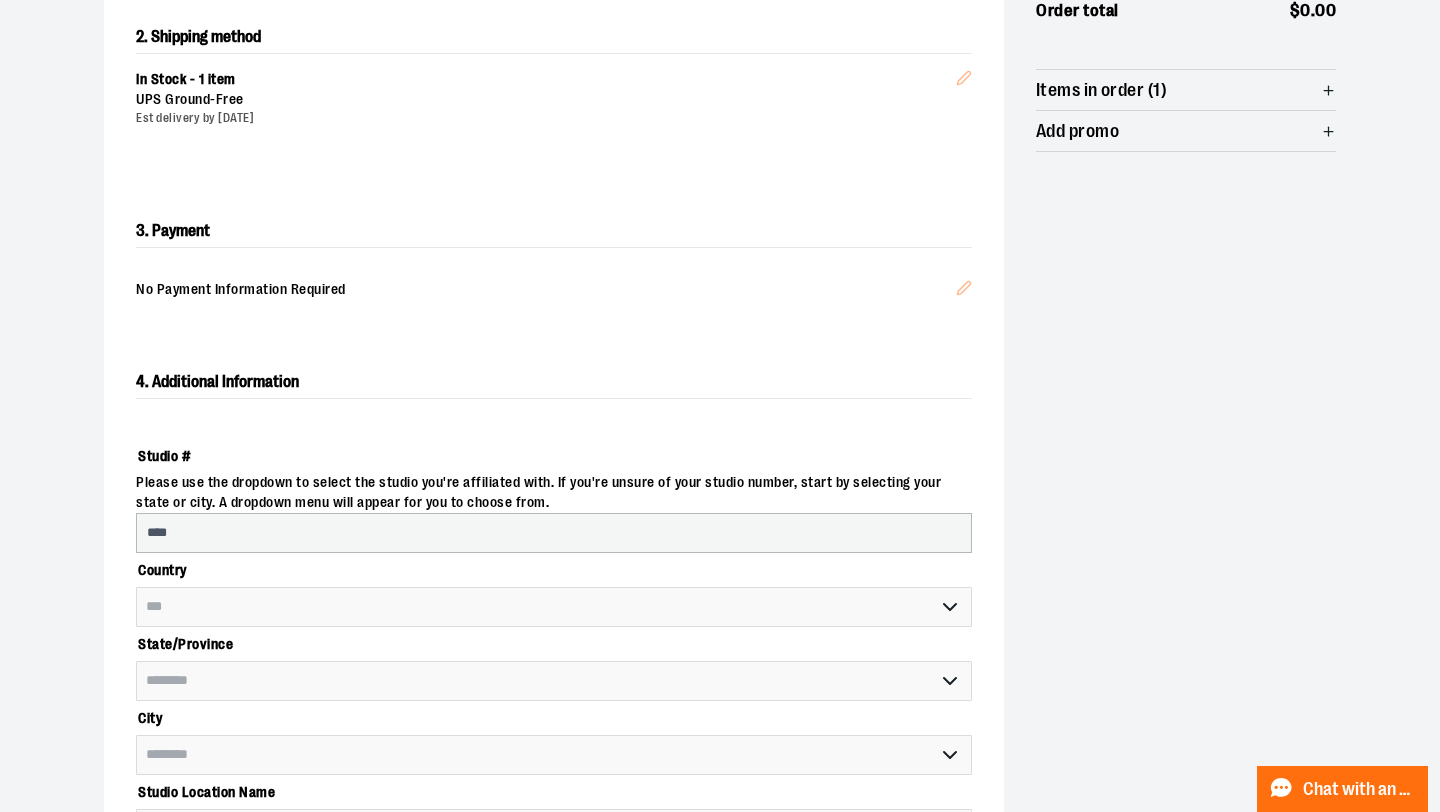 select on "********" 